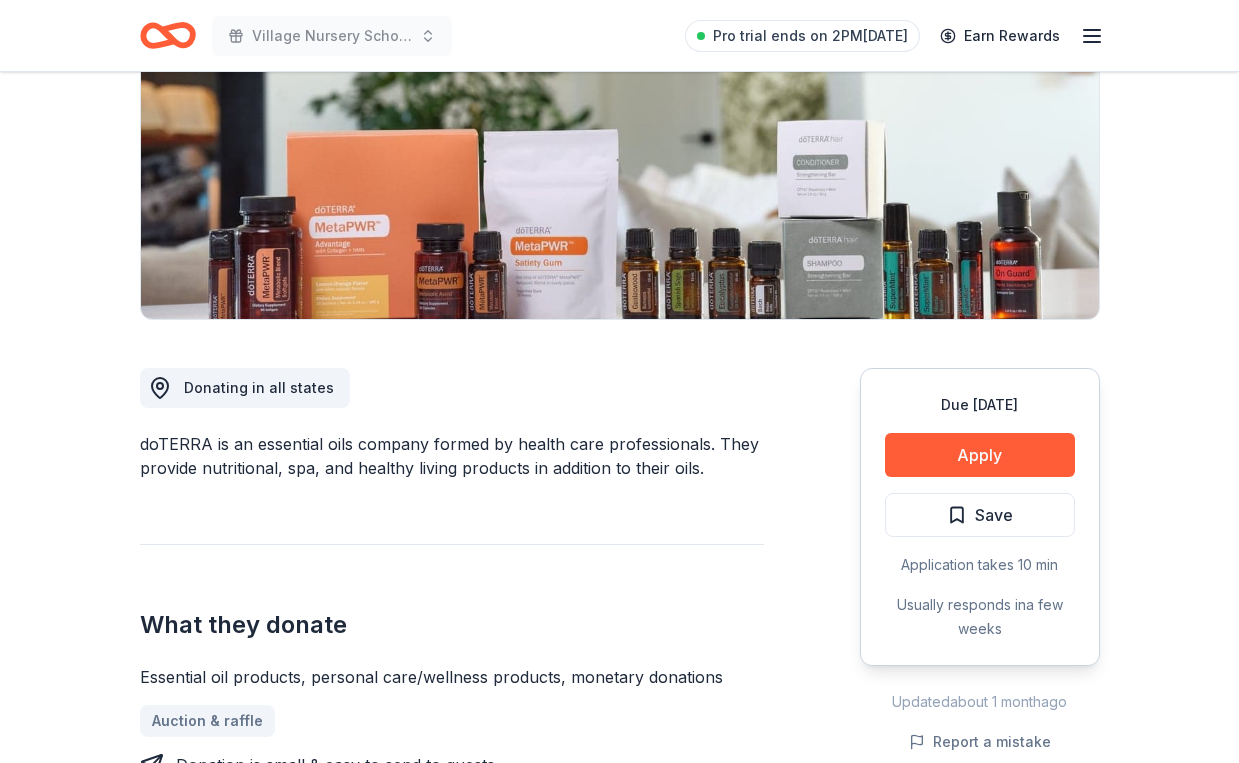 scroll, scrollTop: 288, scrollLeft: 0, axis: vertical 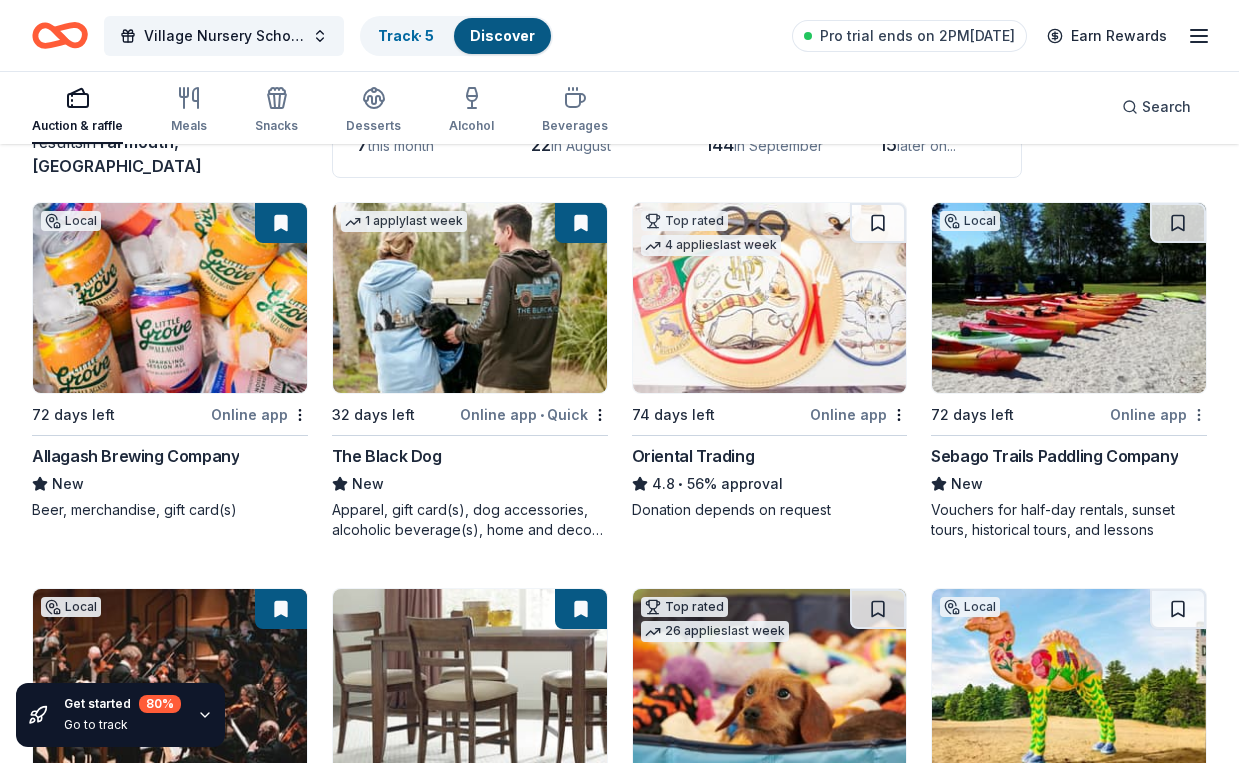 click on "Village Nursery School Fall Festival / Silent Auction Track  · 5 Discover Pro trial ends on 2PM, 7/22 Earn Rewards Auction & raffle Meals Snacks Desserts Alcohol Beverages Search Filter 2 Application methods Causes Eligibility Just added Sort Get started 80 % Go to track 188 results  in  Yarmouth, ME Application deadlines 7  this month 22  in August 144  in September 15  later on... Local 72 days left Online app Allagash Brewing Company New Beer, merchandise, gift card(s) 1   apply  last week 32 days left Online app • Quick The Black Dog New Apparel, gift card(s), dog accessories, alcoholic beverage(s), home and decor product(s), food Top rated 4   applies  last week 74 days left Online app Oriental Trading 4.8 • 56% approval Donation depends on request Local 72 days left Online app Sebago Trails Paddling Company New Vouchers for half-day rentals, sunset tours, historical tours, and lessons Local 74 days left Online app Portland Symphony Orchestra New 2 concert tickets 72 days left Online app New 26   2" at bounding box center (619, 215) 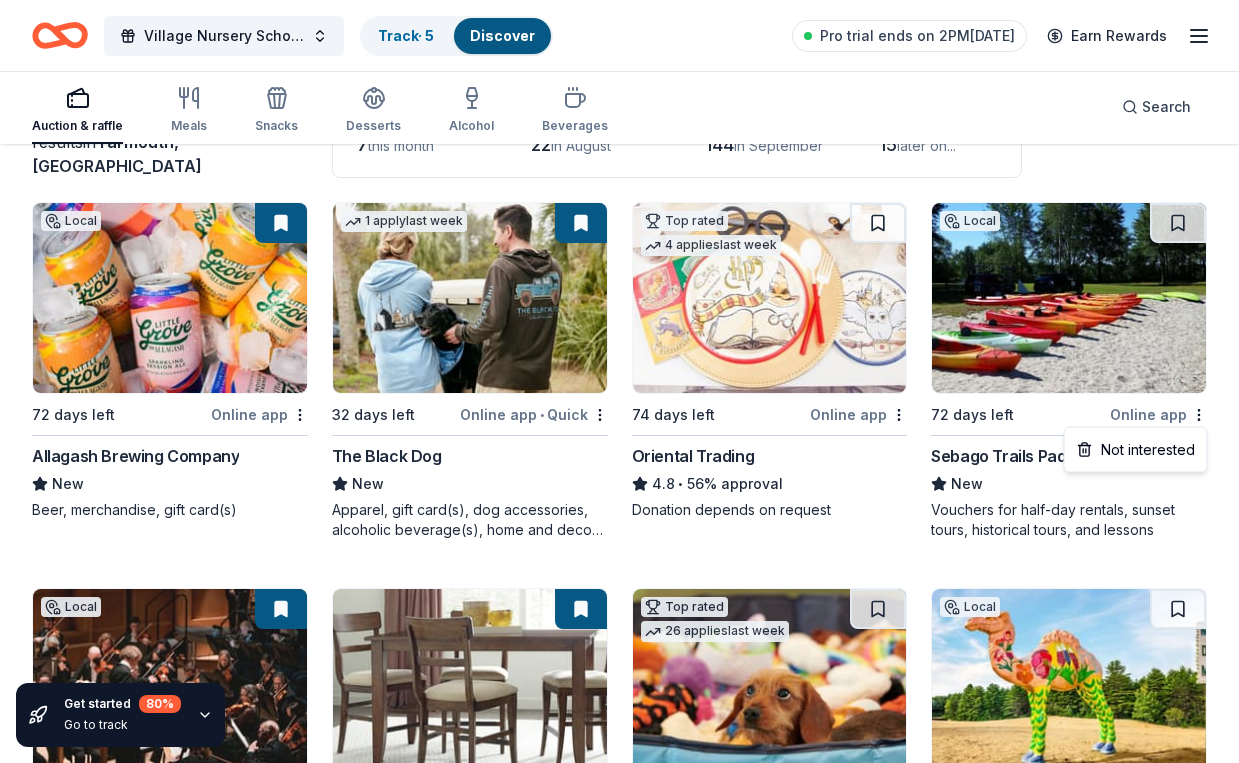 click on "Village Nursery School Fall Festival / Silent Auction Track  · 5 Discover Pro trial ends on 2PM, 7/22 Earn Rewards Auction & raffle Meals Snacks Desserts Alcohol Beverages Search Filter 2 Application methods Causes Eligibility Just added Sort Get started 80 % Go to track 188 results  in  Yarmouth, ME Application deadlines 7  this month 22  in August 144  in September 15  later on... Local 72 days left Online app Allagash Brewing Company New Beer, merchandise, gift card(s) 1   apply  last week 32 days left Online app • Quick The Black Dog New Apparel, gift card(s), dog accessories, alcoholic beverage(s), home and decor product(s), food Top rated 4   applies  last week 74 days left Online app Oriental Trading 4.8 • 56% approval Donation depends on request Local 72 days left Online app Sebago Trails Paddling Company New Vouchers for half-day rentals, sunset tours, historical tours, and lessons Local 74 days left Online app Portland Symphony Orchestra New 2 concert tickets 72 days left Online app New 26   2" at bounding box center (619, 215) 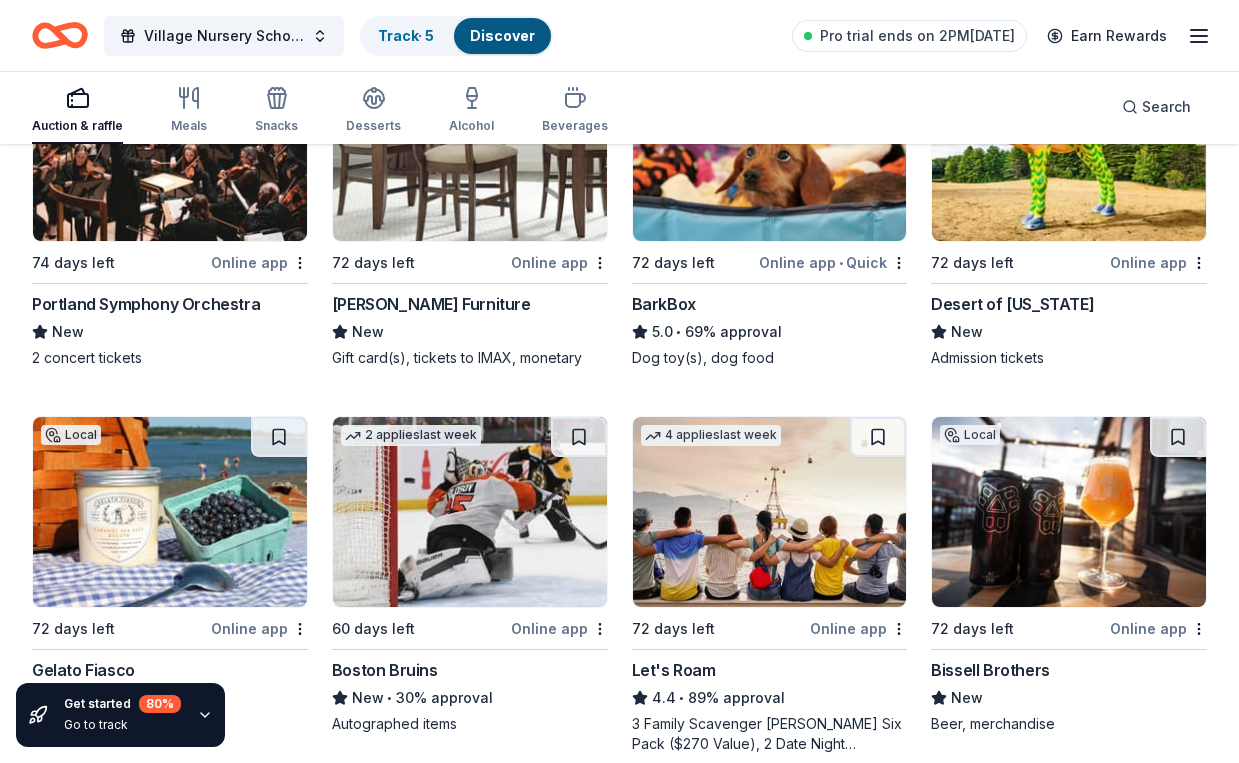 scroll, scrollTop: 707, scrollLeft: 0, axis: vertical 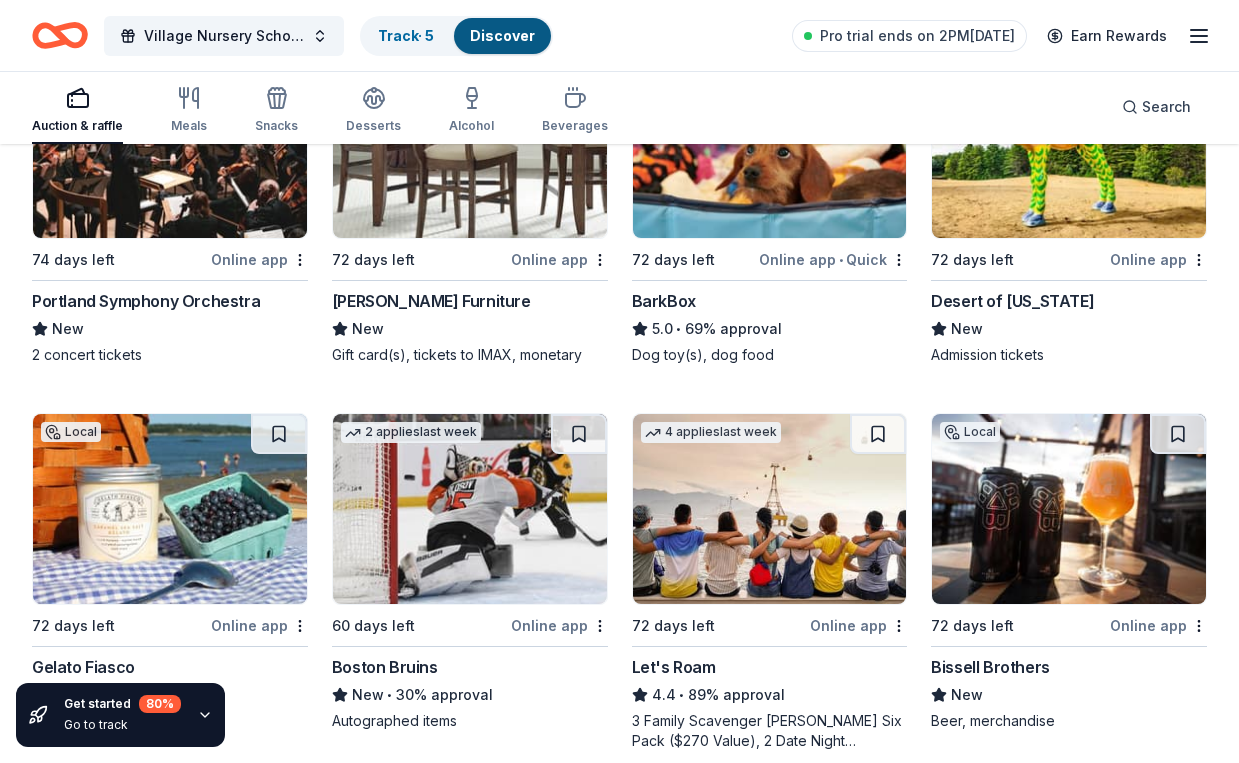 click at bounding box center [1069, 143] 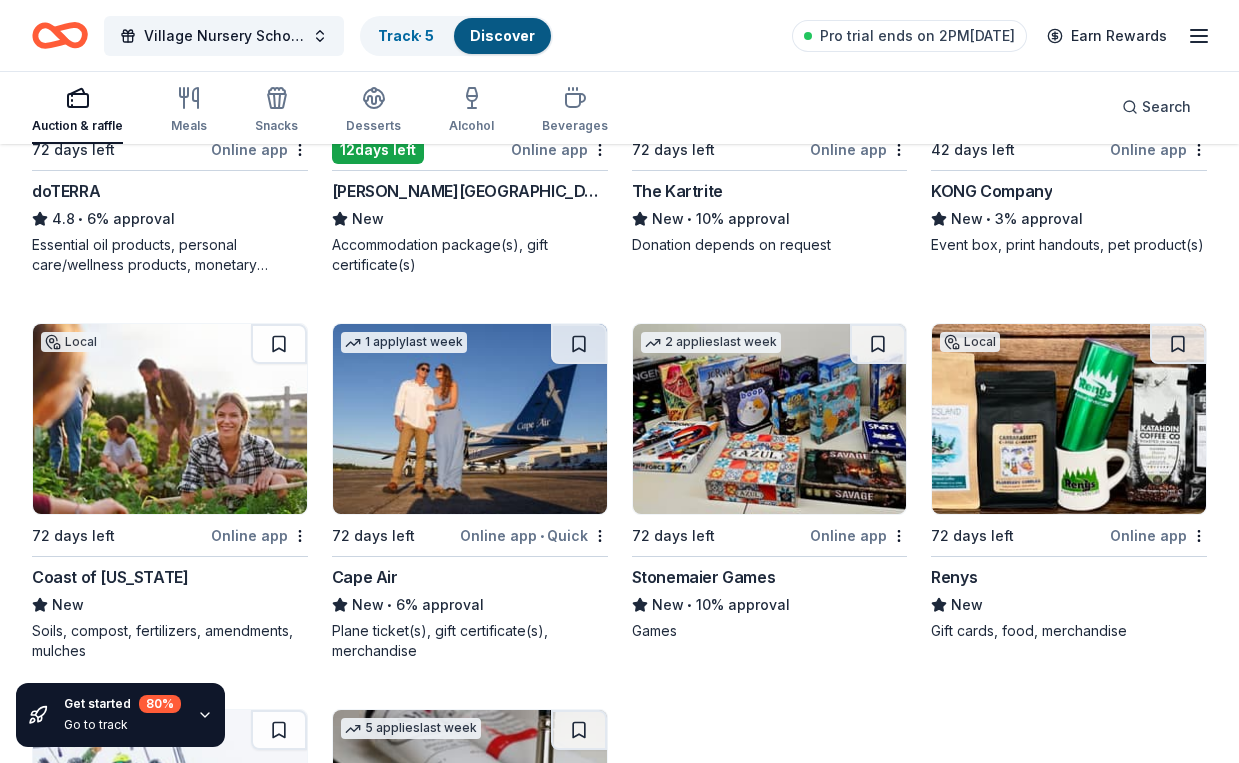 scroll, scrollTop: 6161, scrollLeft: 0, axis: vertical 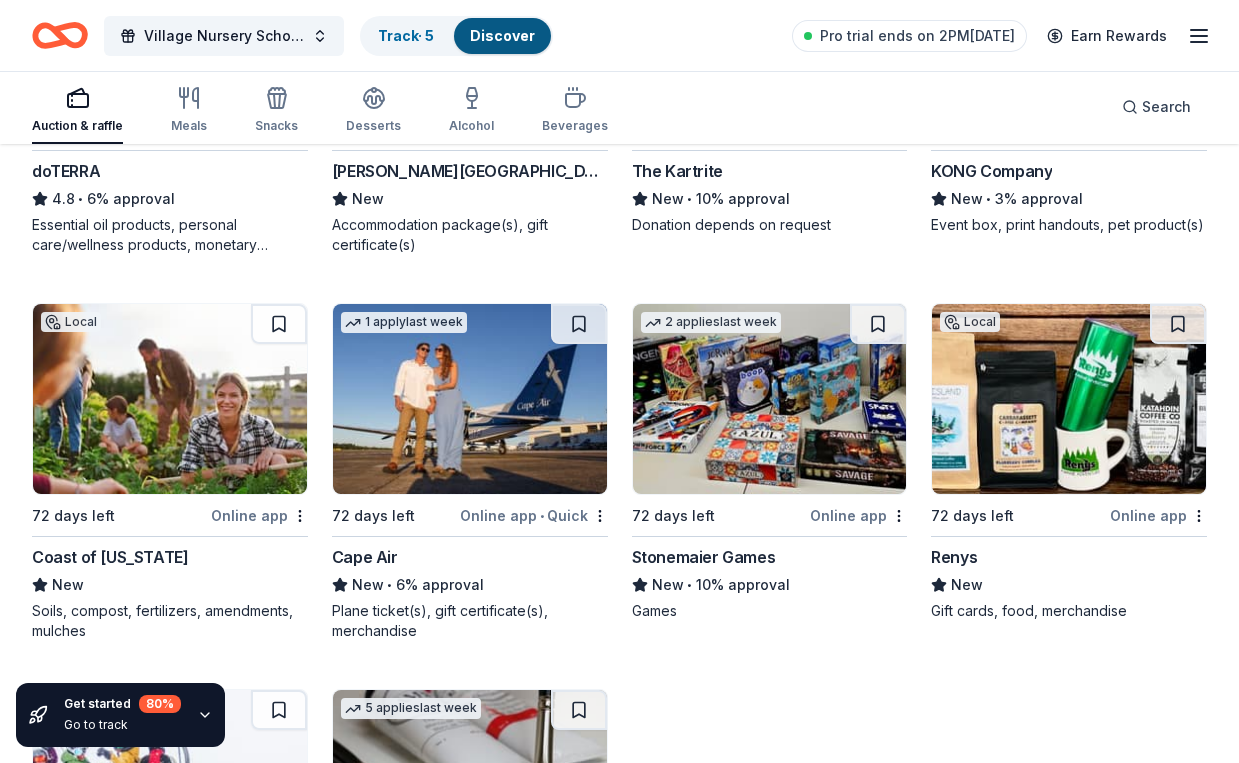 click at bounding box center (1069, 399) 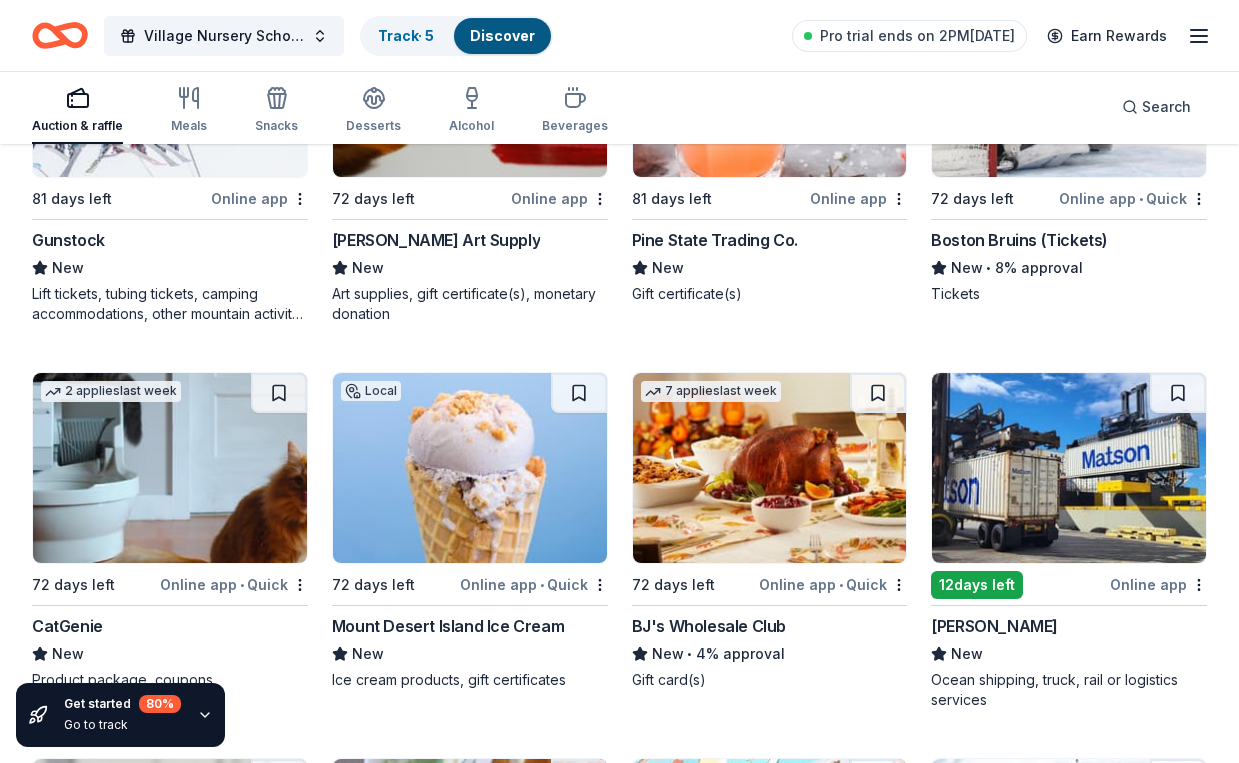 scroll, scrollTop: 7022, scrollLeft: 0, axis: vertical 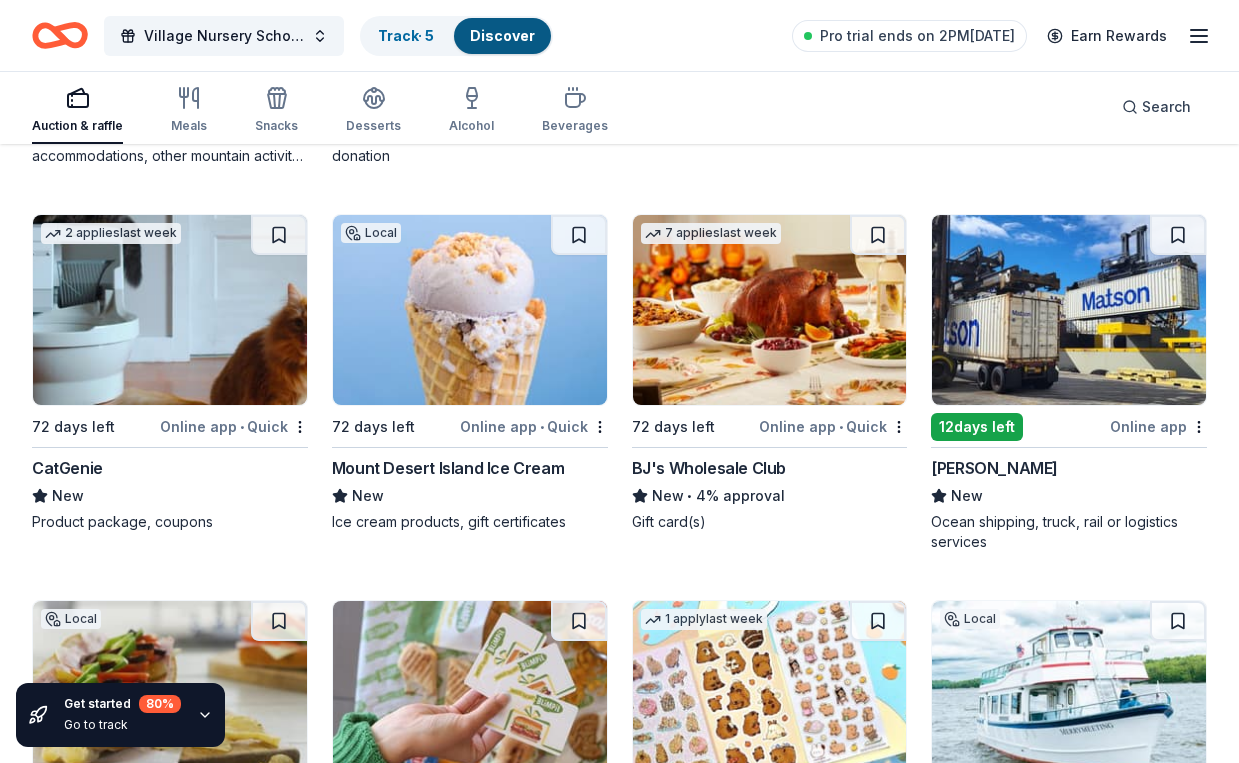 click at bounding box center [470, 310] 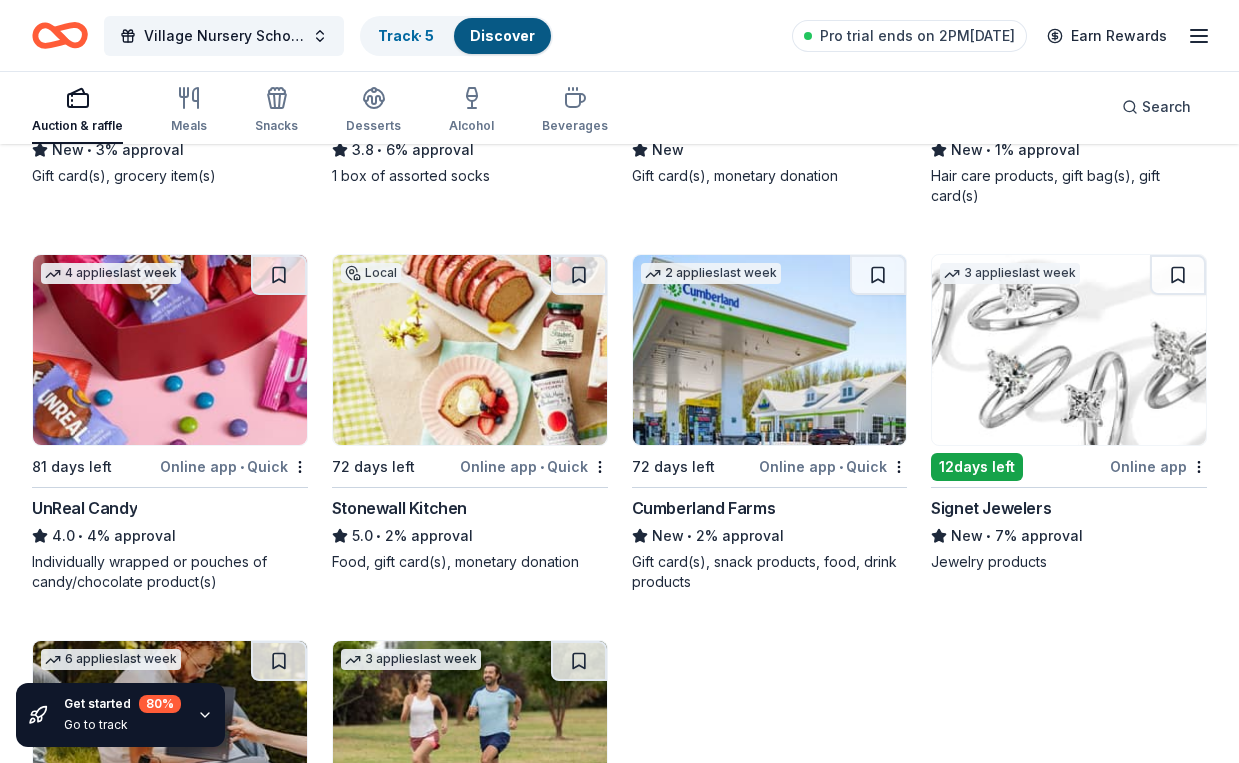 scroll, scrollTop: 8145, scrollLeft: 0, axis: vertical 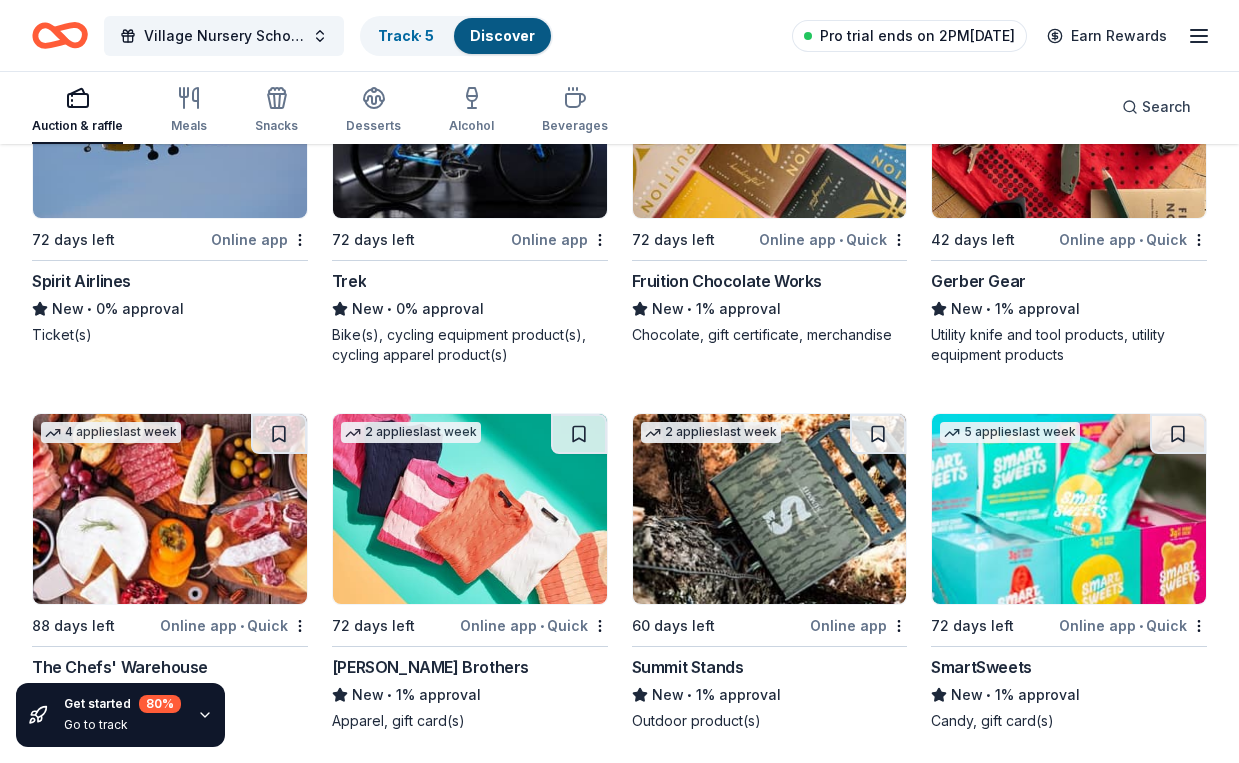 click on "Pro trial ends on 2PM[DATE]" at bounding box center (917, 36) 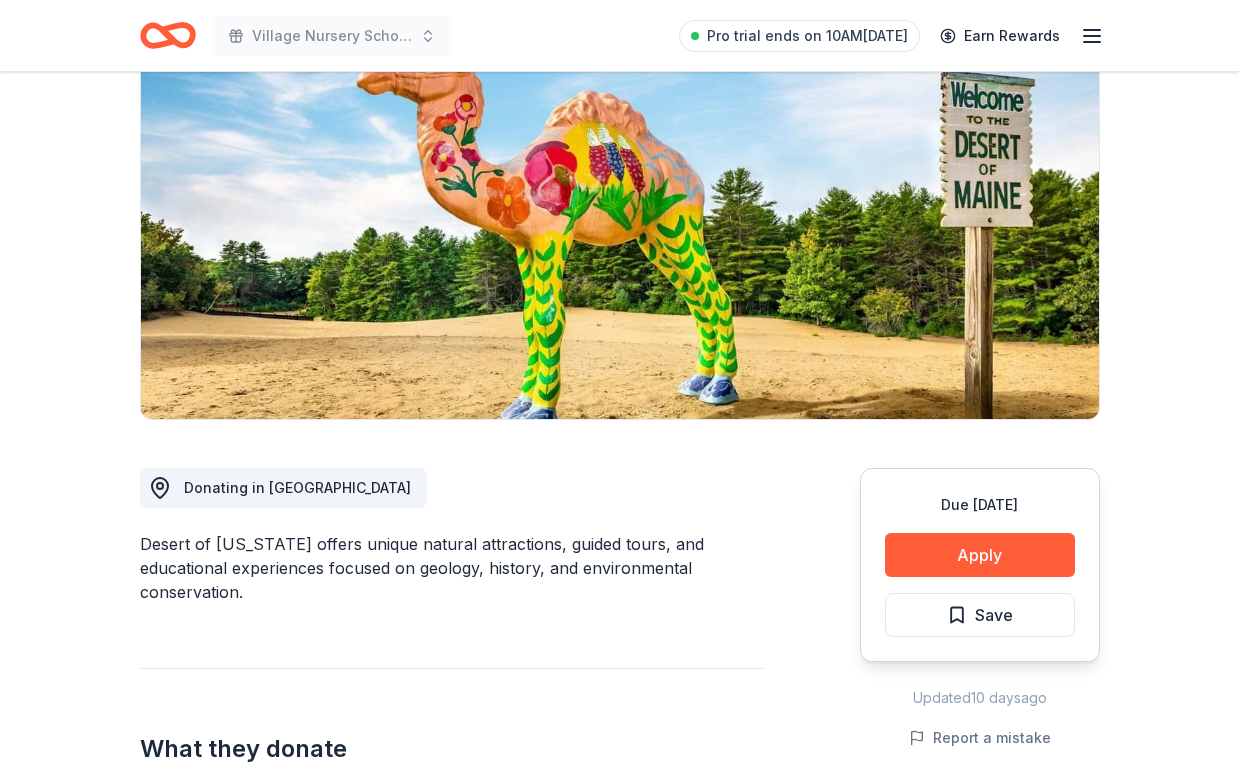 scroll, scrollTop: 305, scrollLeft: 0, axis: vertical 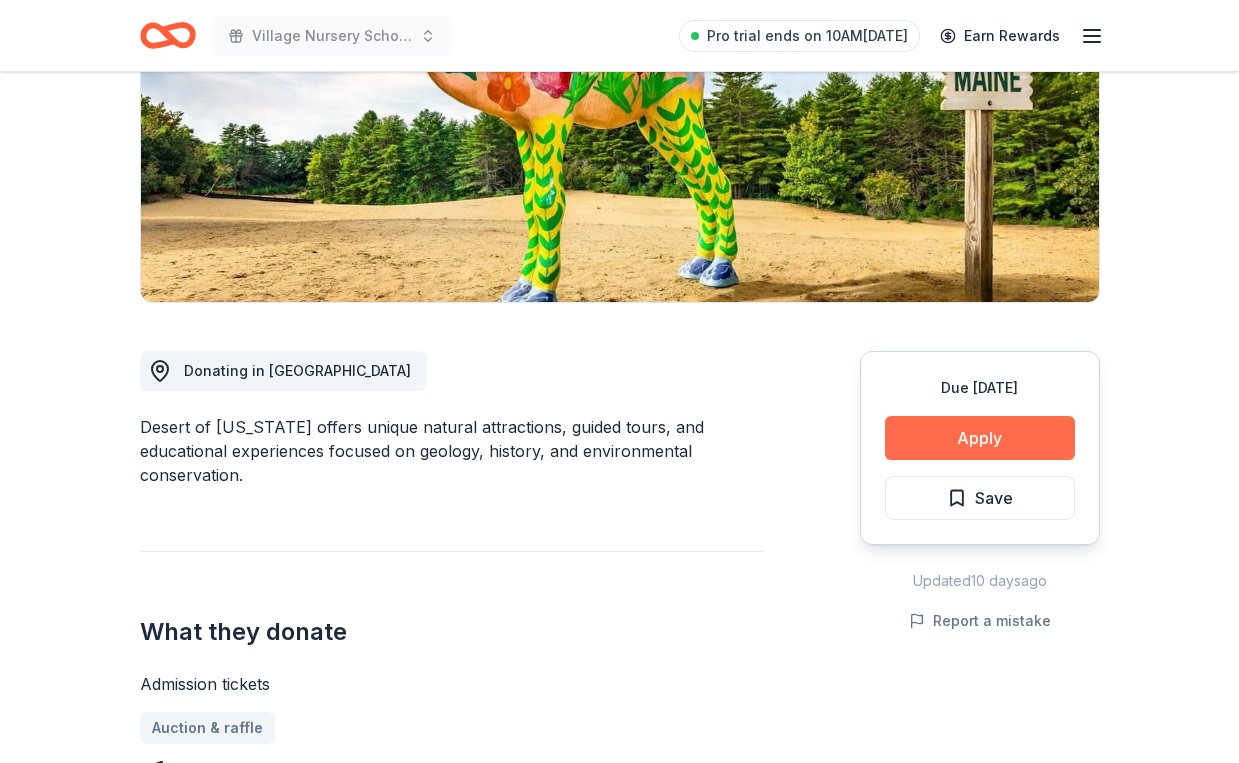 click on "Apply" at bounding box center [980, 438] 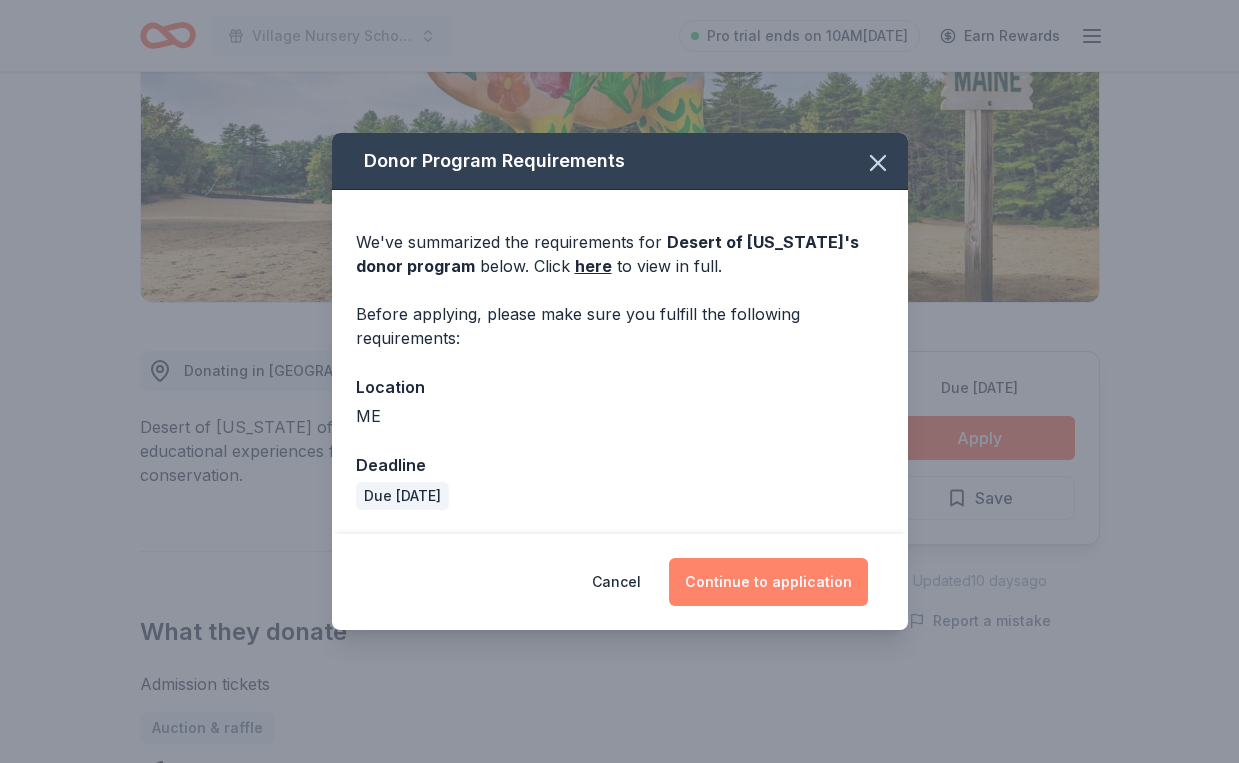 click on "Continue to application" at bounding box center [768, 582] 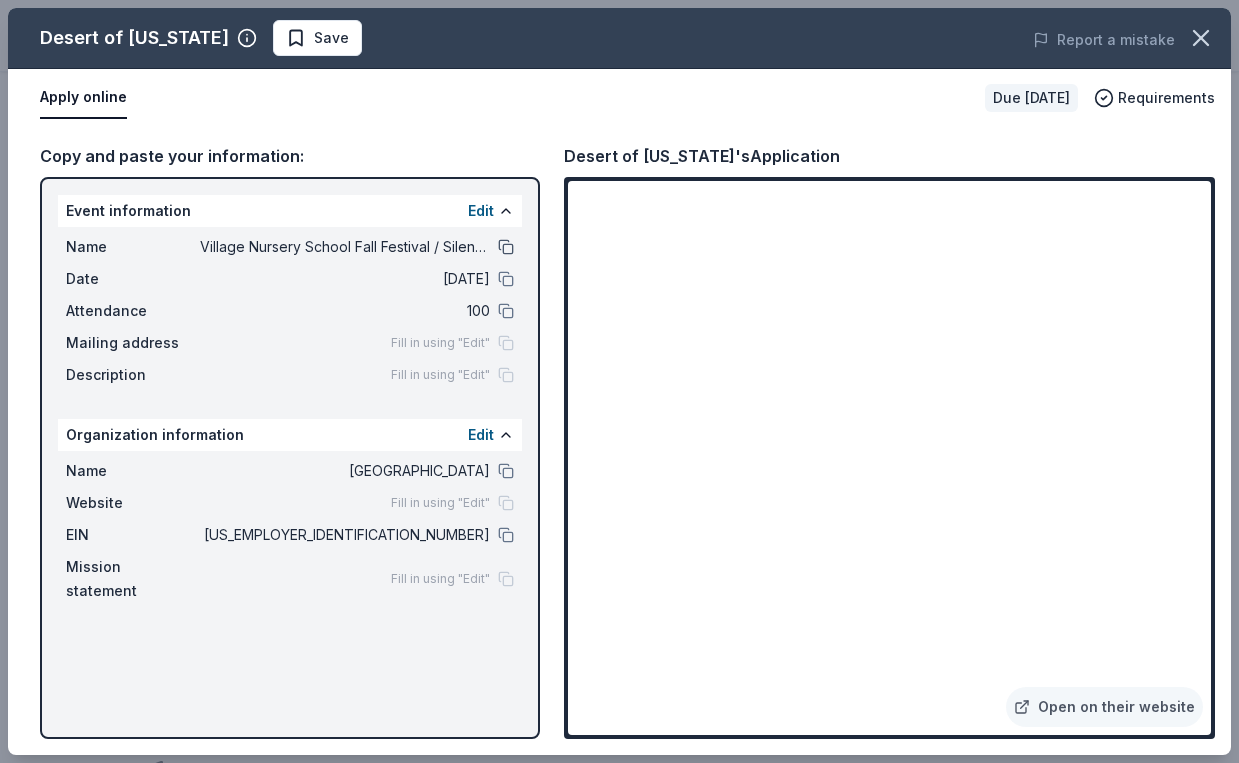 click at bounding box center [506, 247] 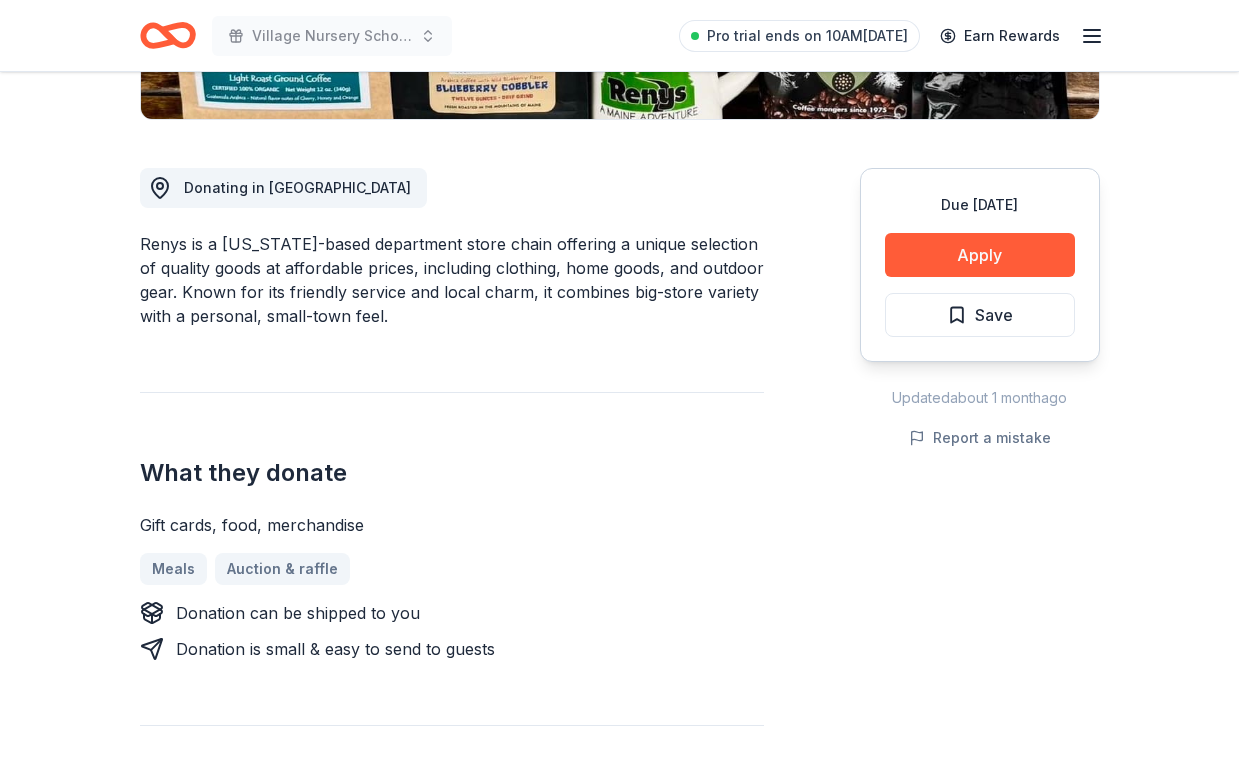 scroll, scrollTop: 530, scrollLeft: 0, axis: vertical 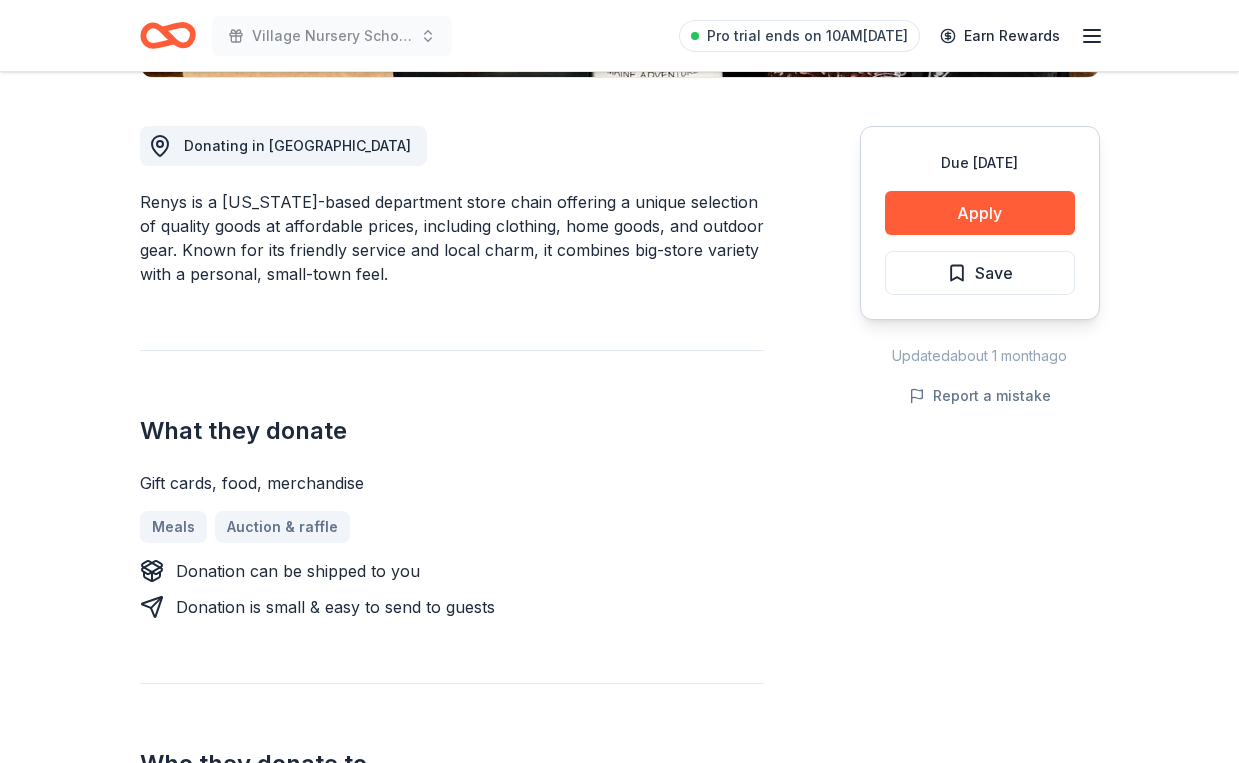 click on "Due in 72 days Apply Save" at bounding box center [980, 223] 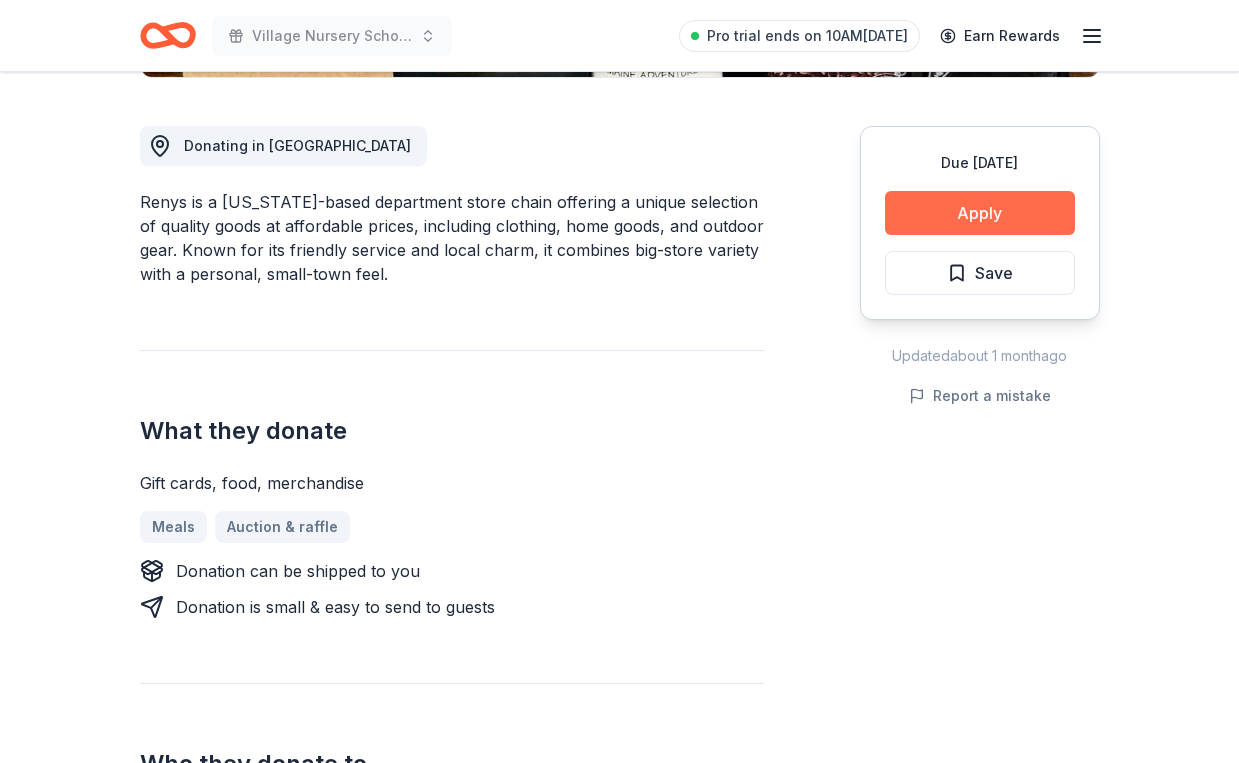 click on "Apply" at bounding box center (980, 213) 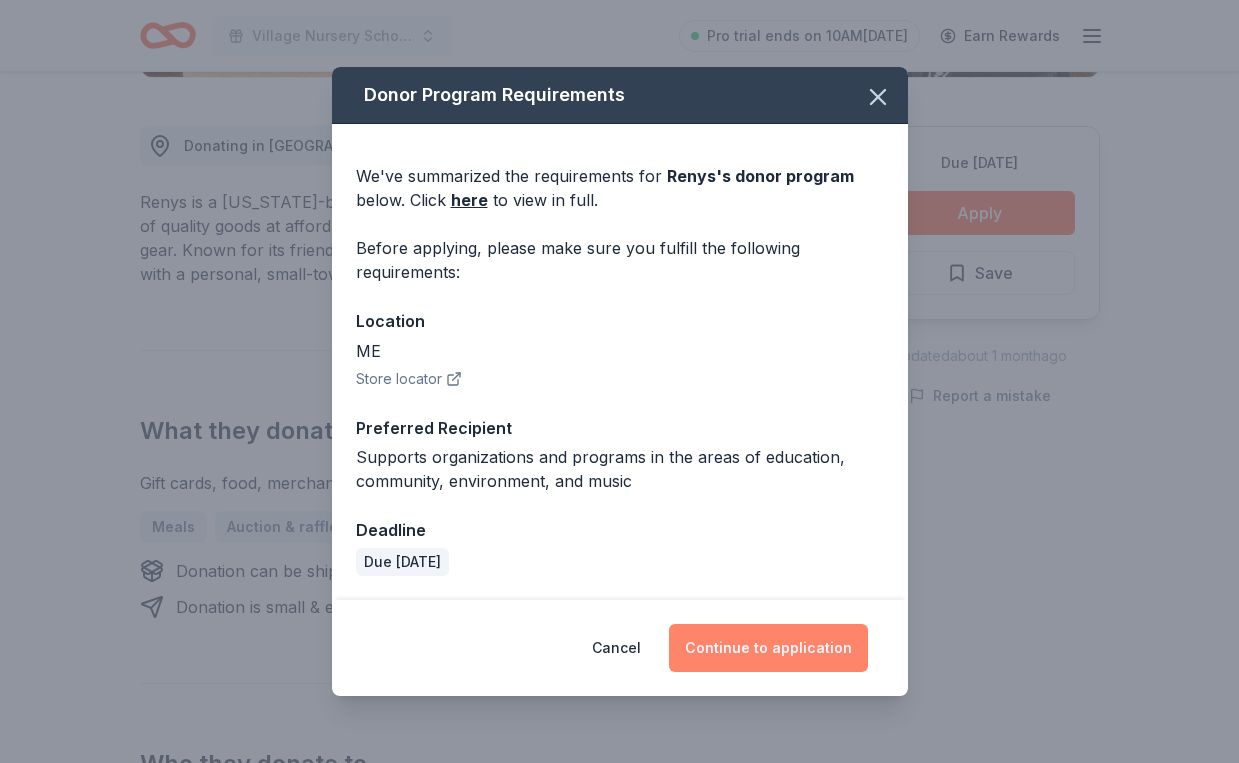 click on "Continue to application" at bounding box center [768, 648] 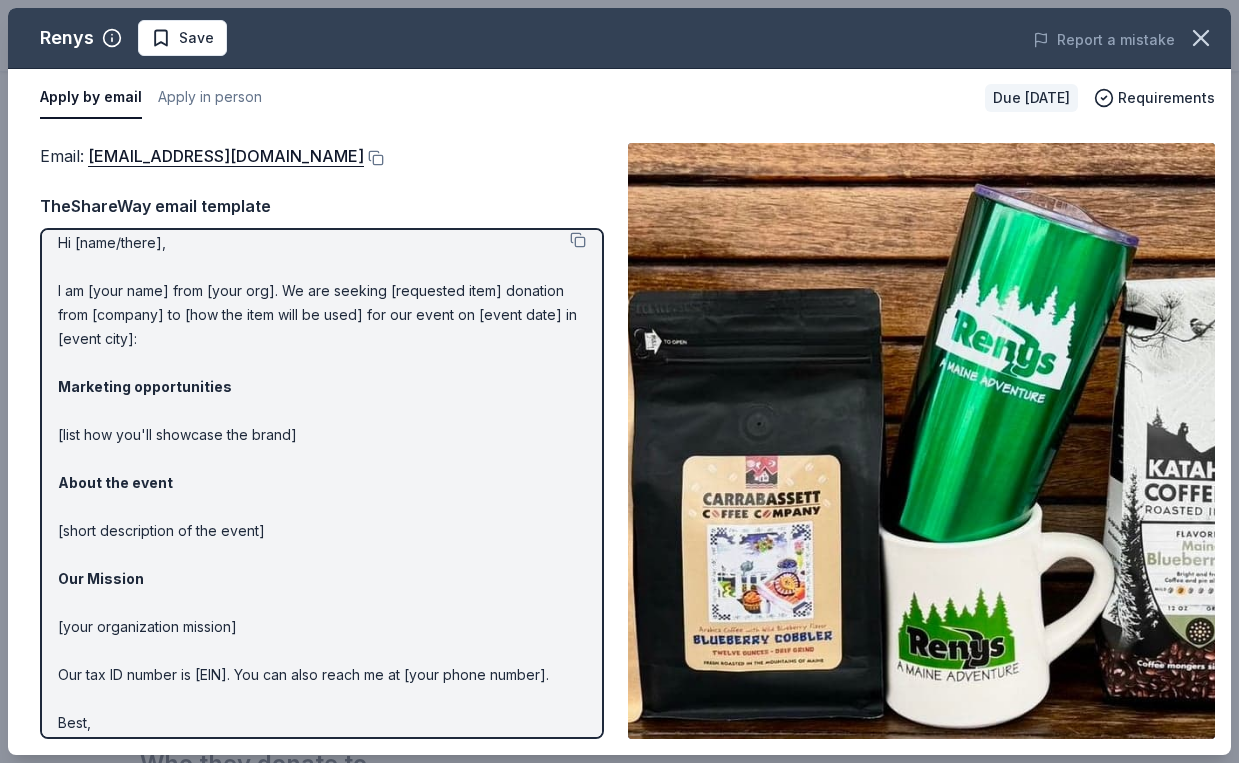 scroll, scrollTop: 0, scrollLeft: 0, axis: both 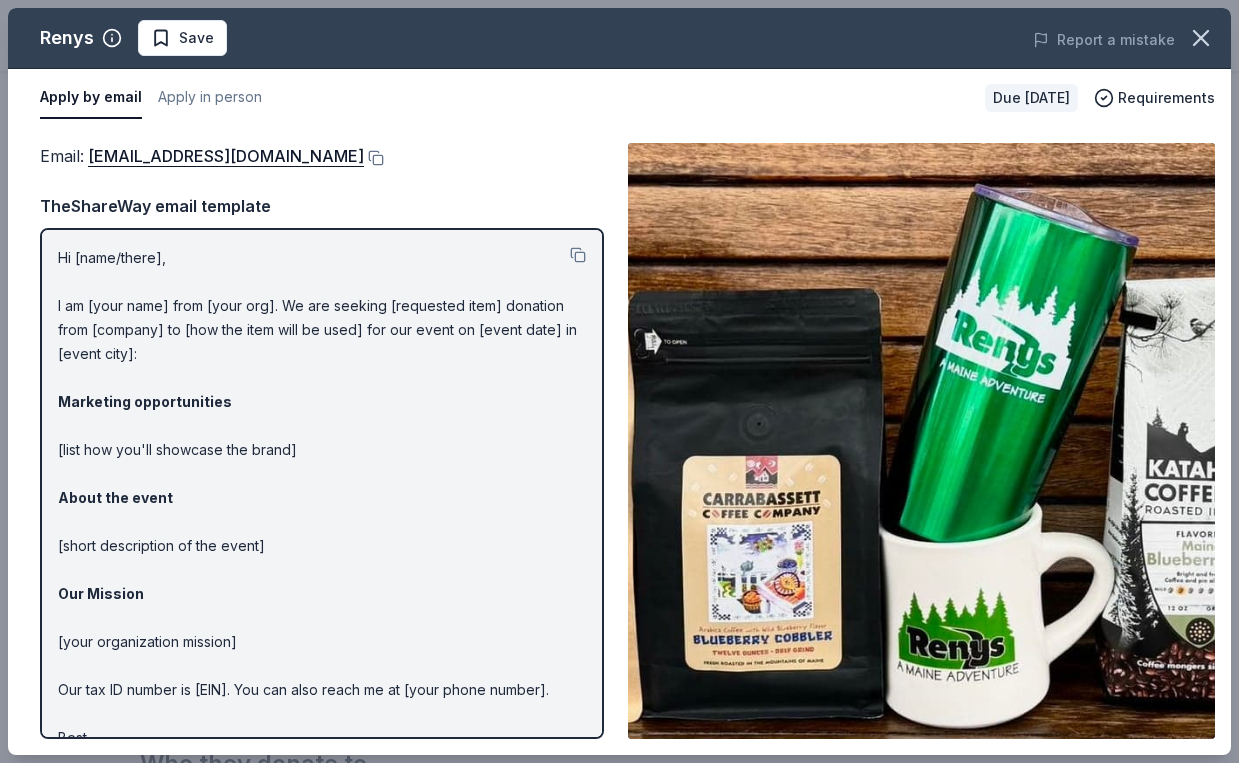 click on "Hi [name/there],
I am [your name] from [your org]. We are seeking [requested item] donation from [company] to [how the item will be used] for our event on [event date] in [event city]:
Marketing opportunities
[list how you'll showcase the brand]
About the event
[short description of the event]
Our Mission
[your organization mission]
Our tax ID number is [EIN]. You can also reach me at [your phone number].
Best,
[your name]" at bounding box center (322, 510) 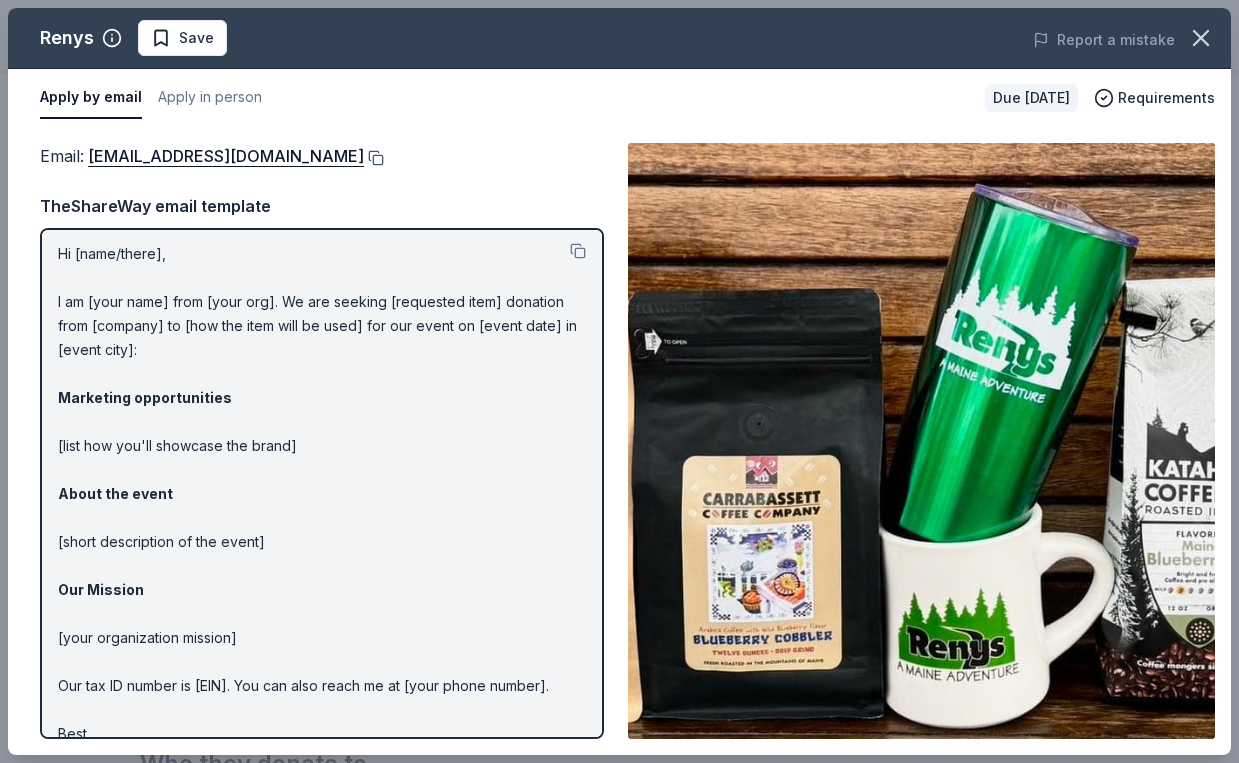 click at bounding box center (374, 158) 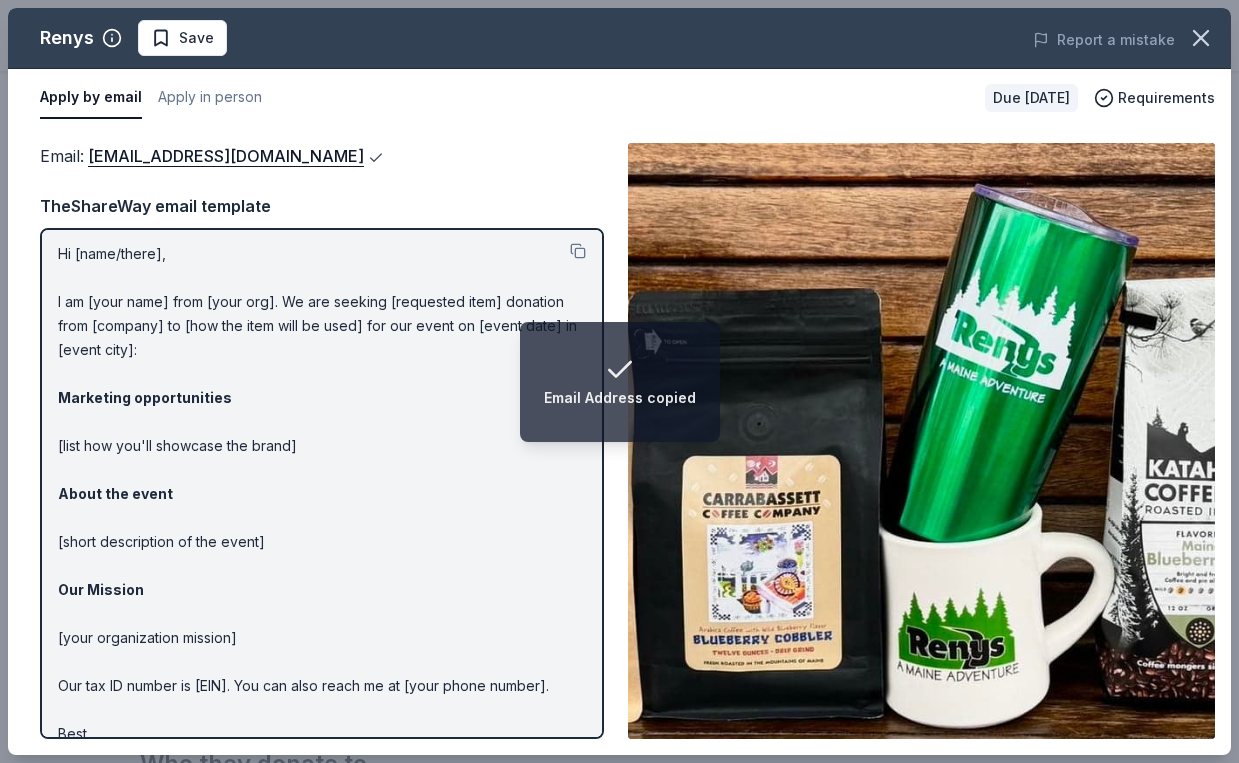 type 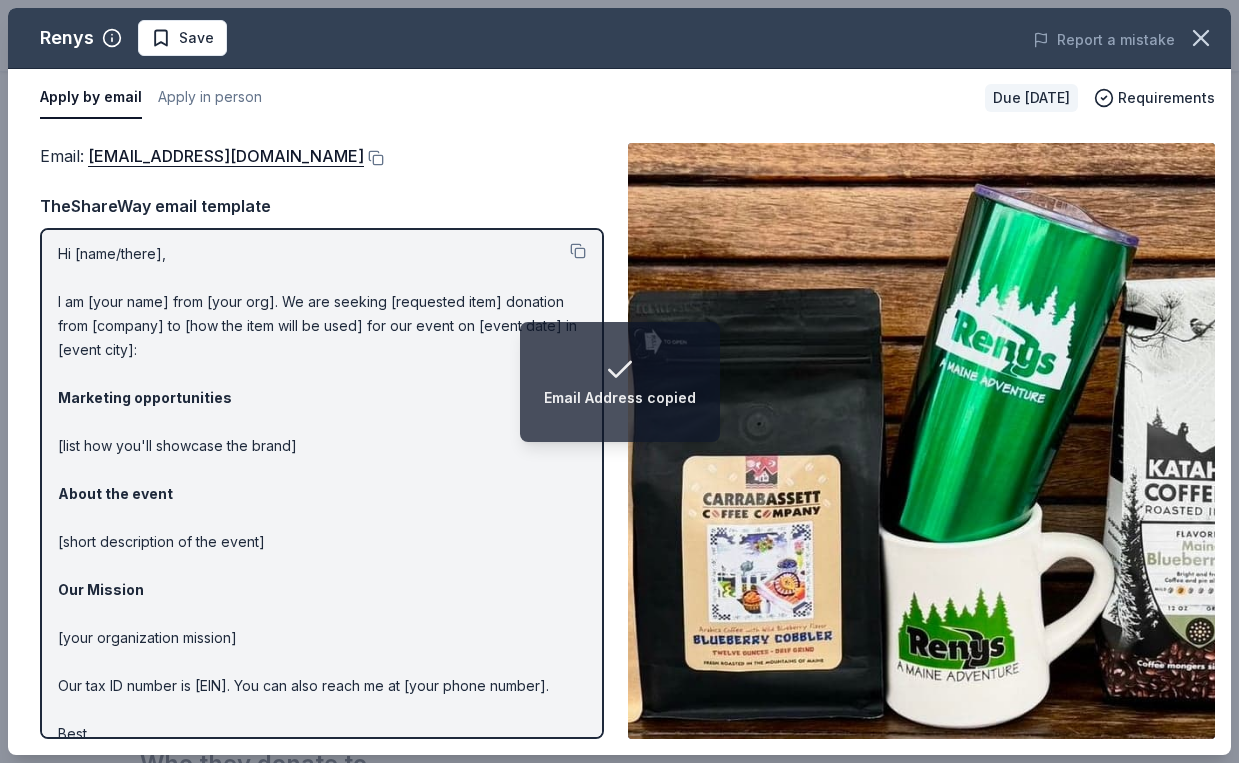 click on "Hi [name/there],
I am [your name] from [your org]. We are seeking [requested item] donation from [company] to [how the item will be used] for our event on [event date] in [event city]:
Marketing opportunities
[list how you'll showcase the brand]
About the event
[short description of the event]
Our Mission
[your organization mission]
Our tax ID number is [EIN]. You can also reach me at [your phone number].
Best,
[your name]" at bounding box center [322, 506] 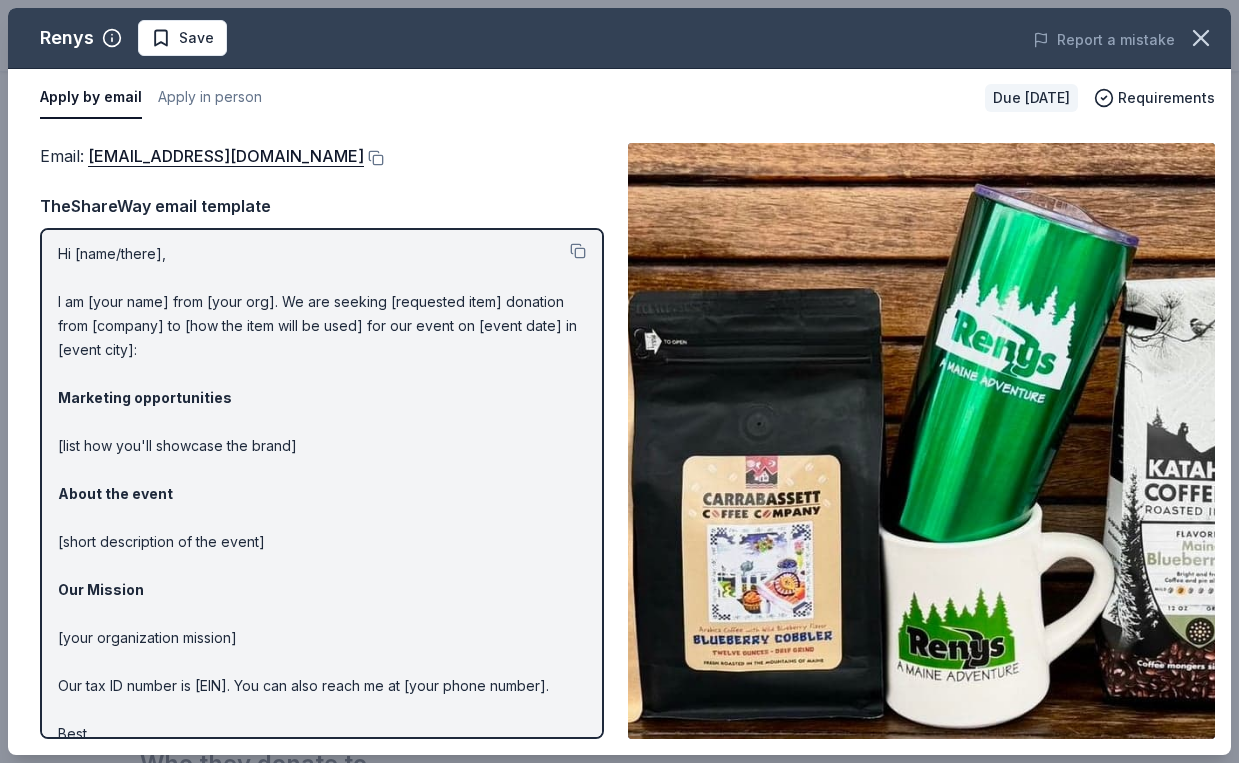 click on "Hi [name/there],
I am [your name] from [your org]. We are seeking [requested item] donation from [company] to [how the item will be used] for our event on [event date] in [event city]:
Marketing opportunities
[list how you'll showcase the brand]
About the event
[short description of the event]
Our Mission
[your organization mission]
Our tax ID number is [EIN]. You can also reach me at [your phone number].
Best,
[your name]" at bounding box center (322, 506) 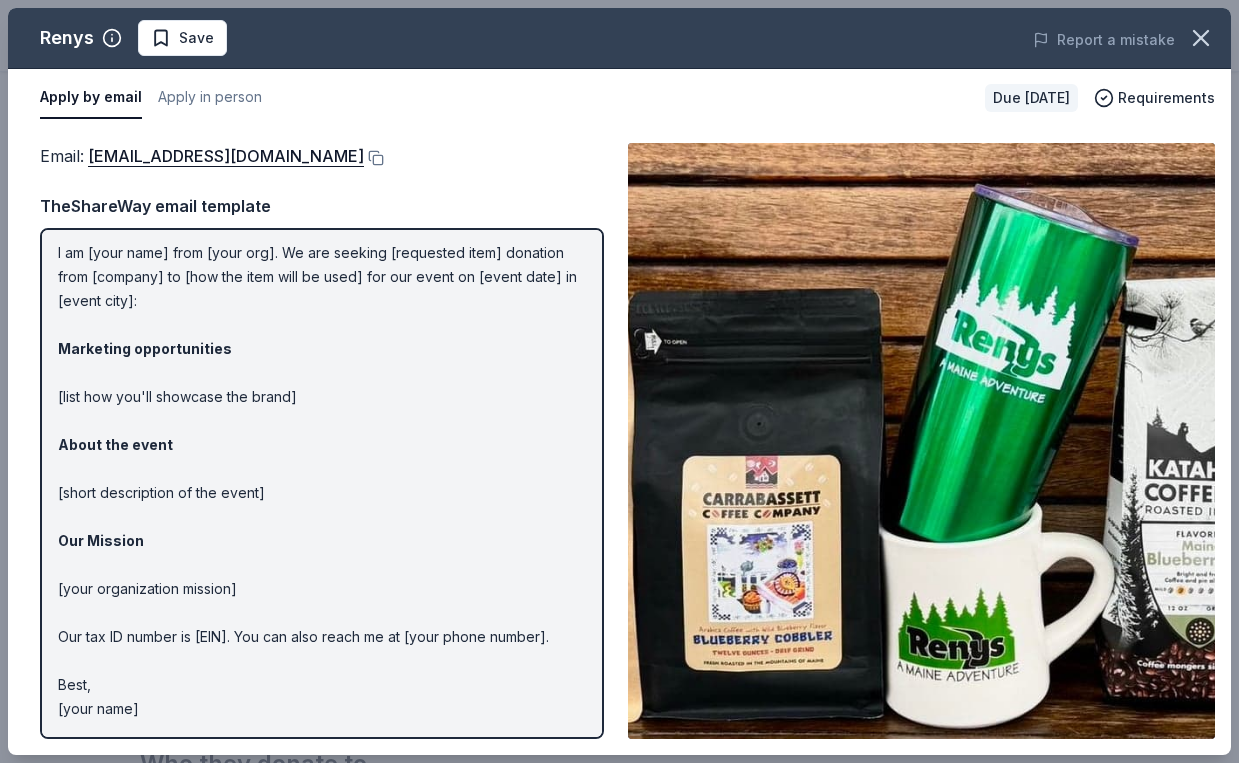 scroll, scrollTop: 0, scrollLeft: 0, axis: both 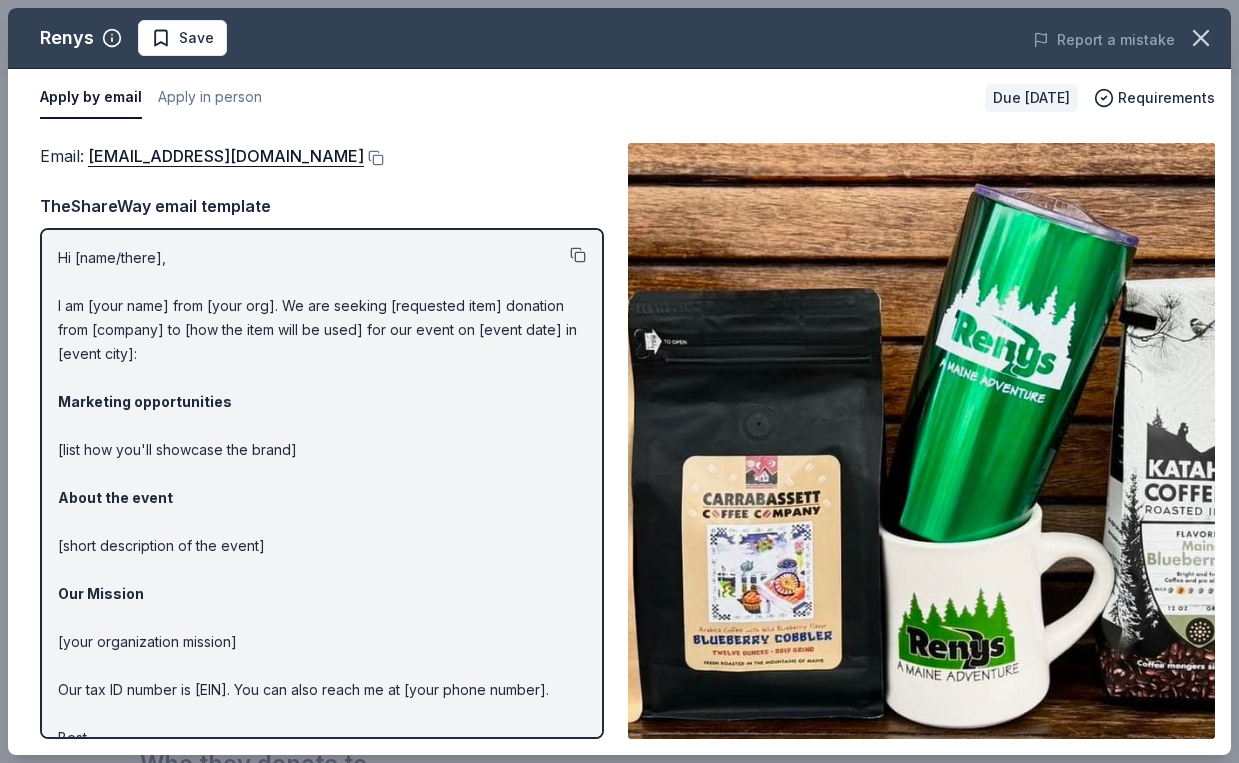 click at bounding box center [578, 255] 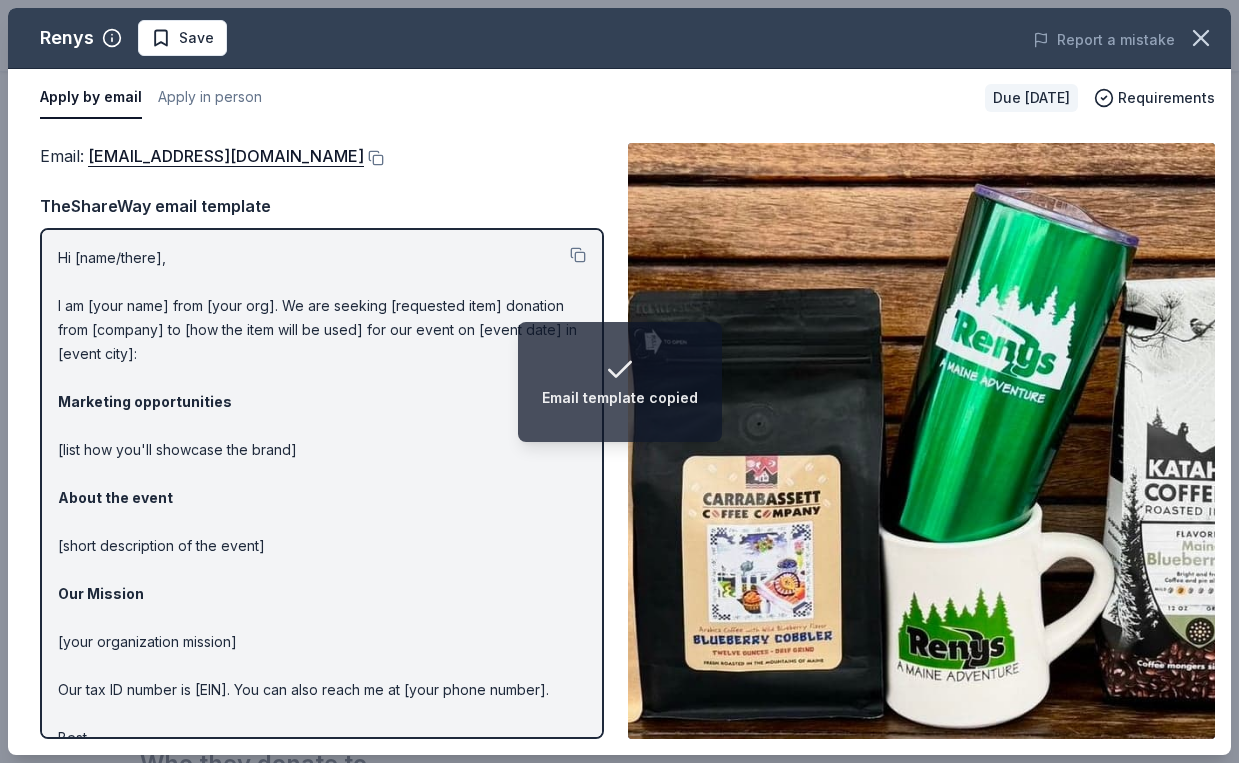 type 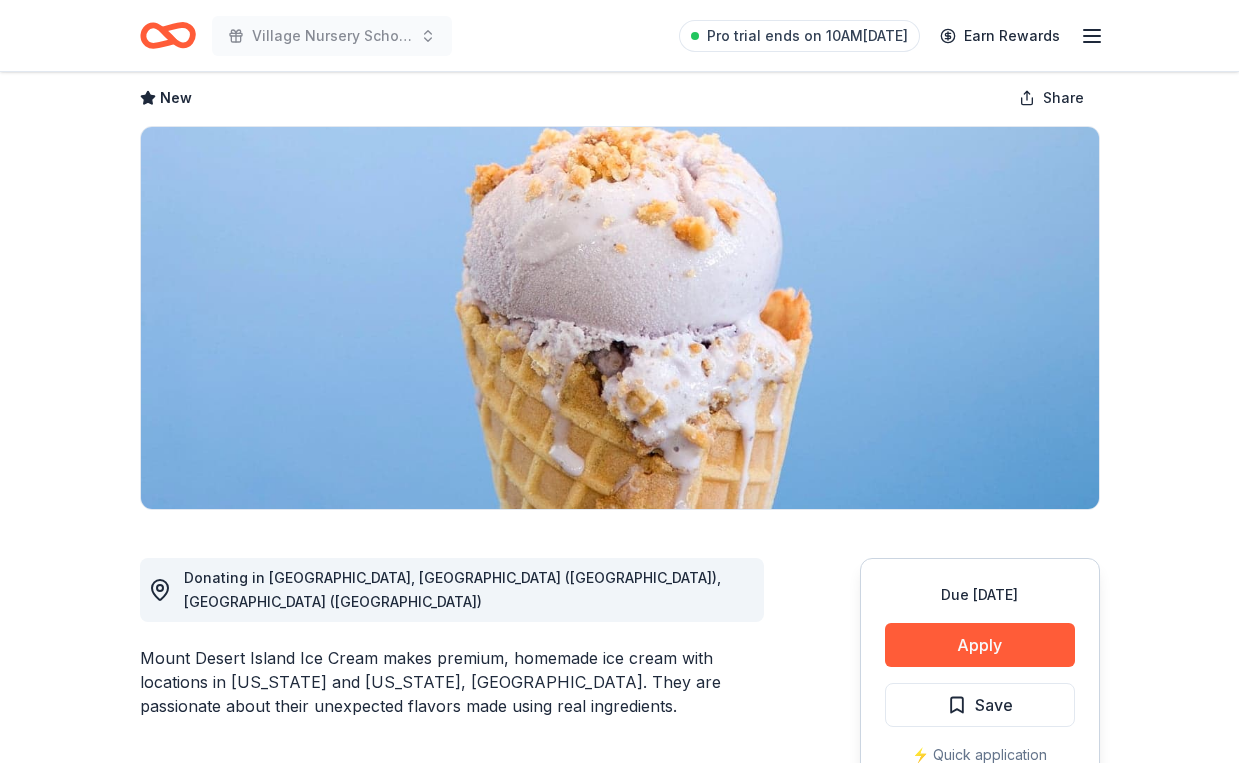scroll, scrollTop: 317, scrollLeft: 0, axis: vertical 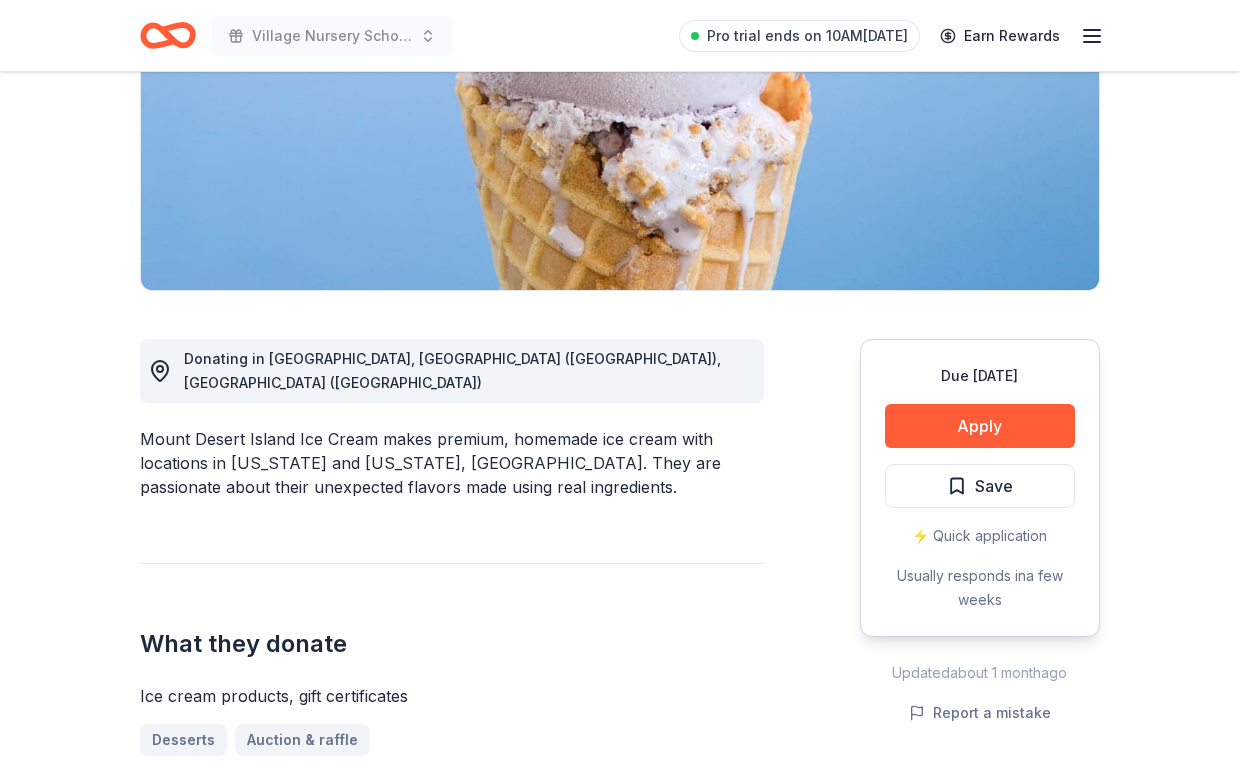click on "Due [DATE] Apply Save ⚡️ Quick application Usually responds in  a few weeks" at bounding box center [980, 488] 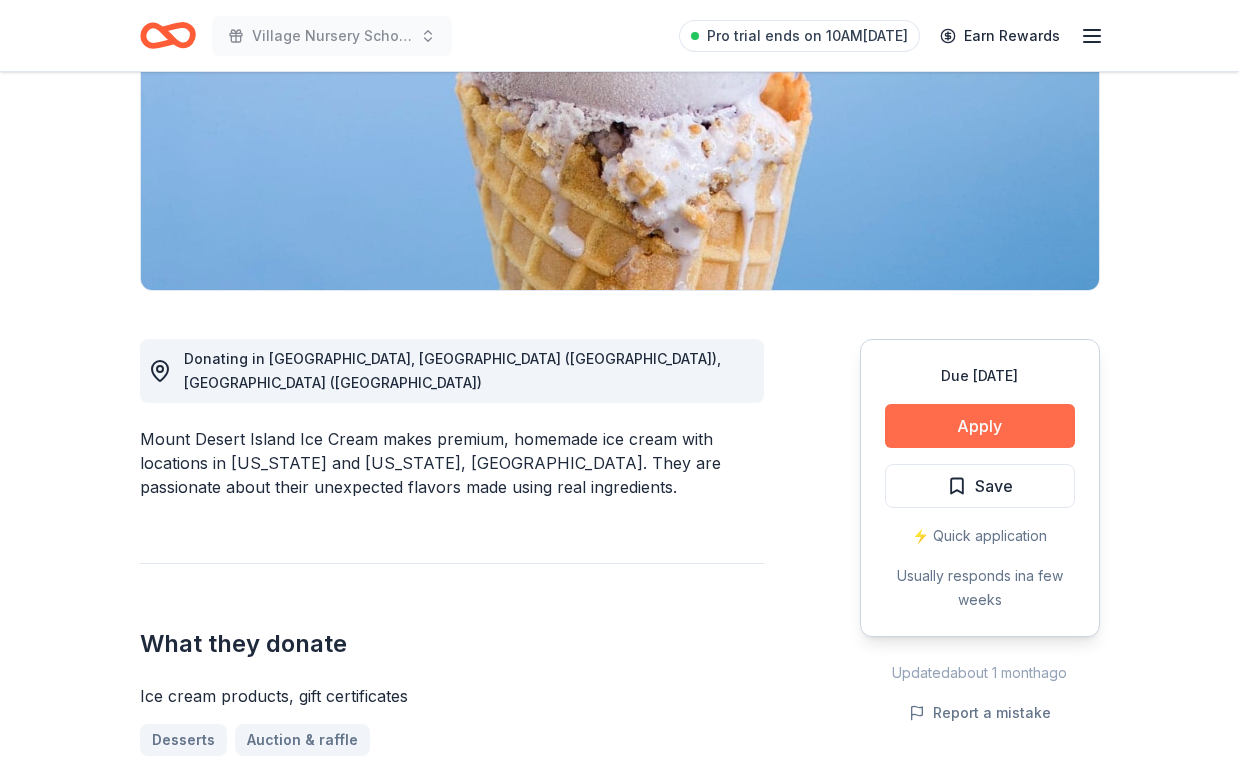 click on "Apply" at bounding box center [980, 426] 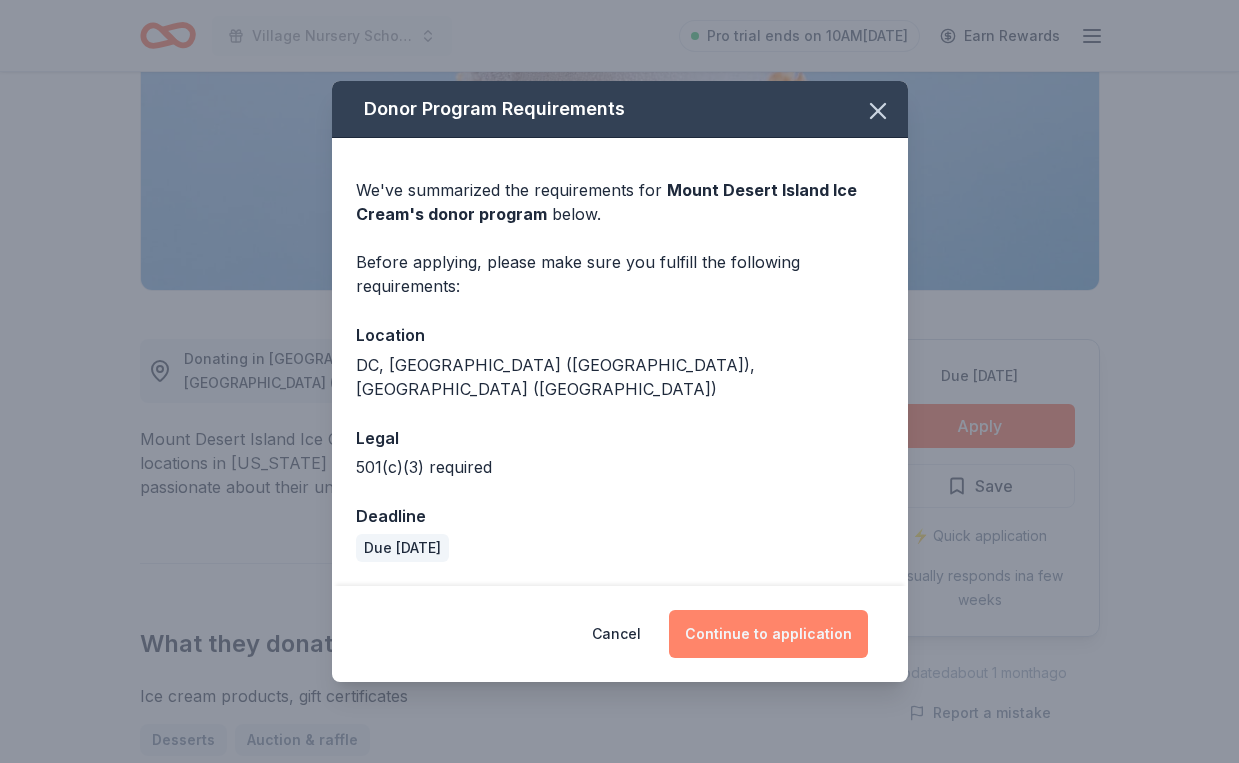 click on "Continue to application" at bounding box center (768, 634) 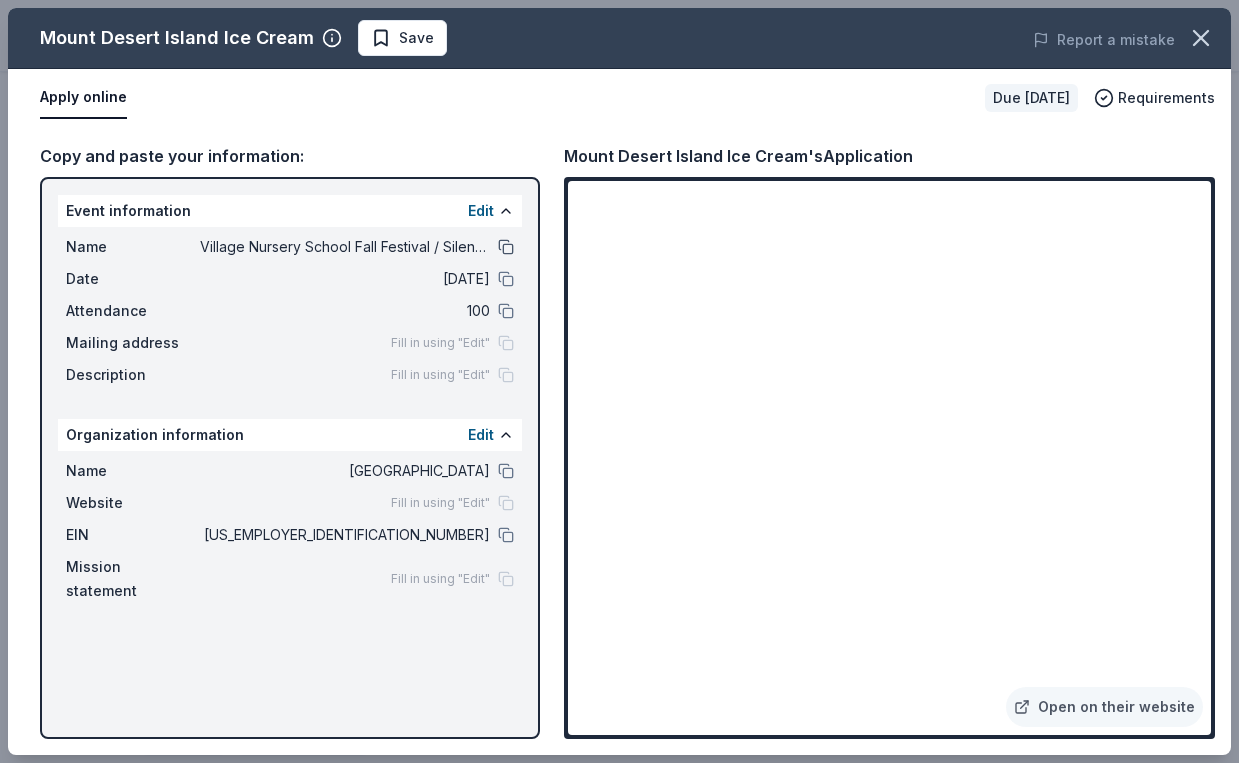 click at bounding box center [506, 247] 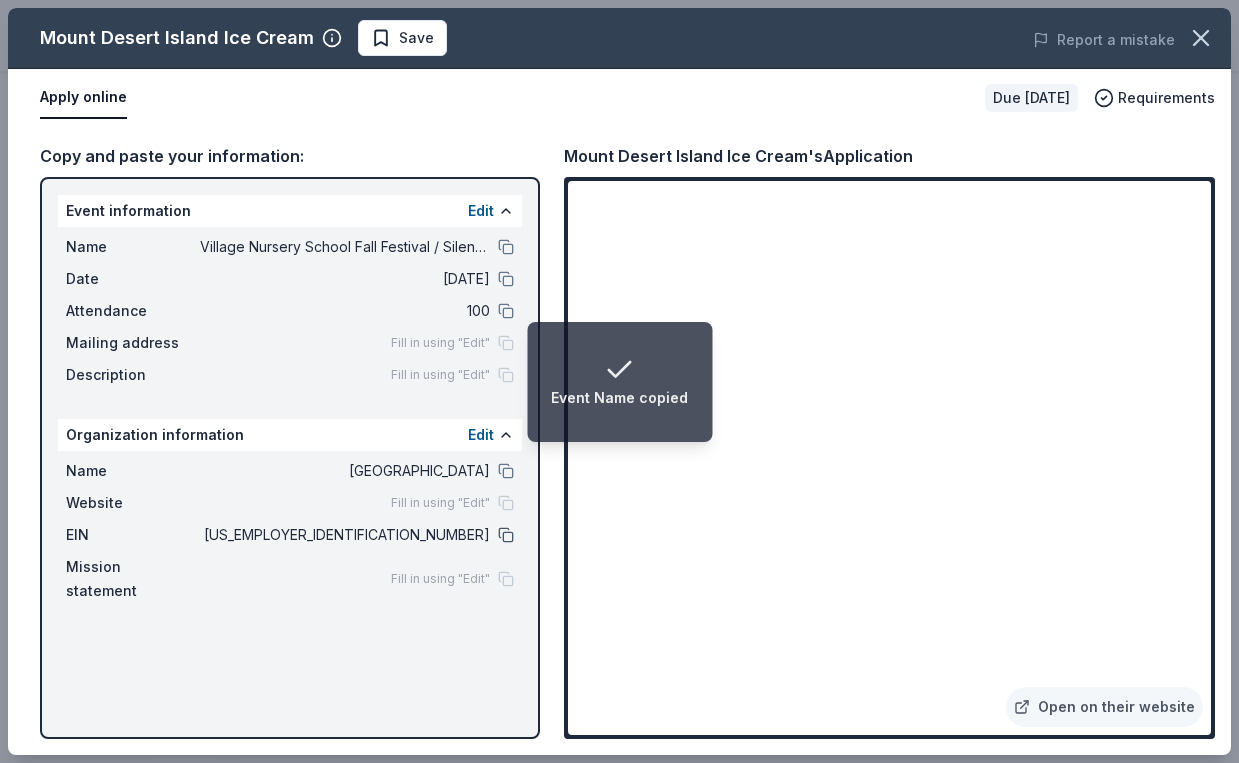 click at bounding box center (506, 535) 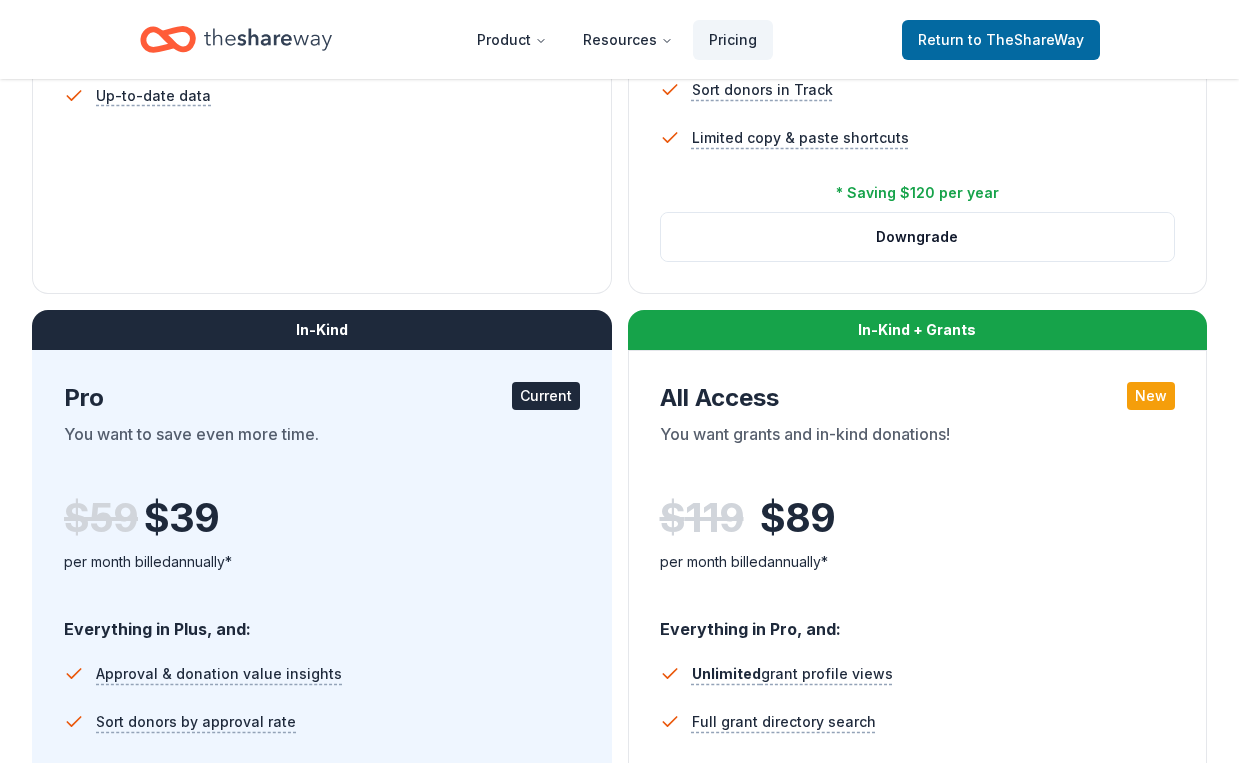 scroll, scrollTop: 715, scrollLeft: 0, axis: vertical 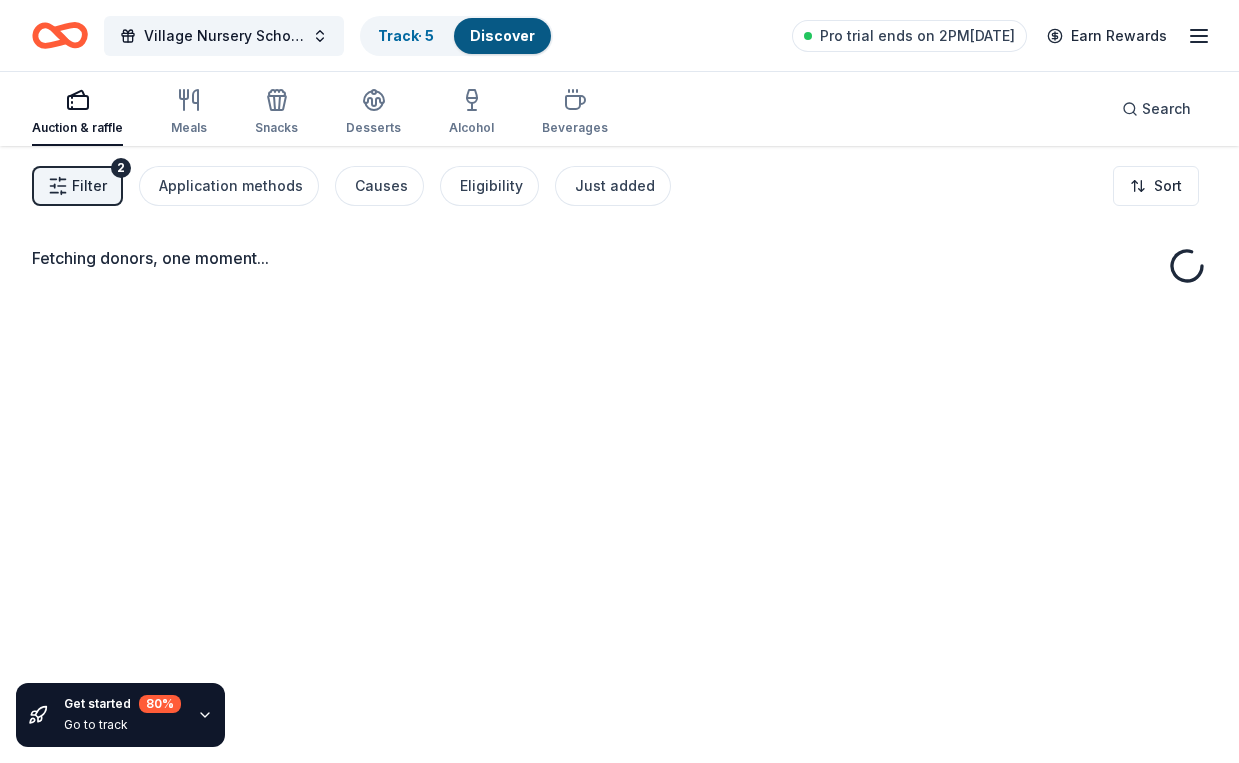 click 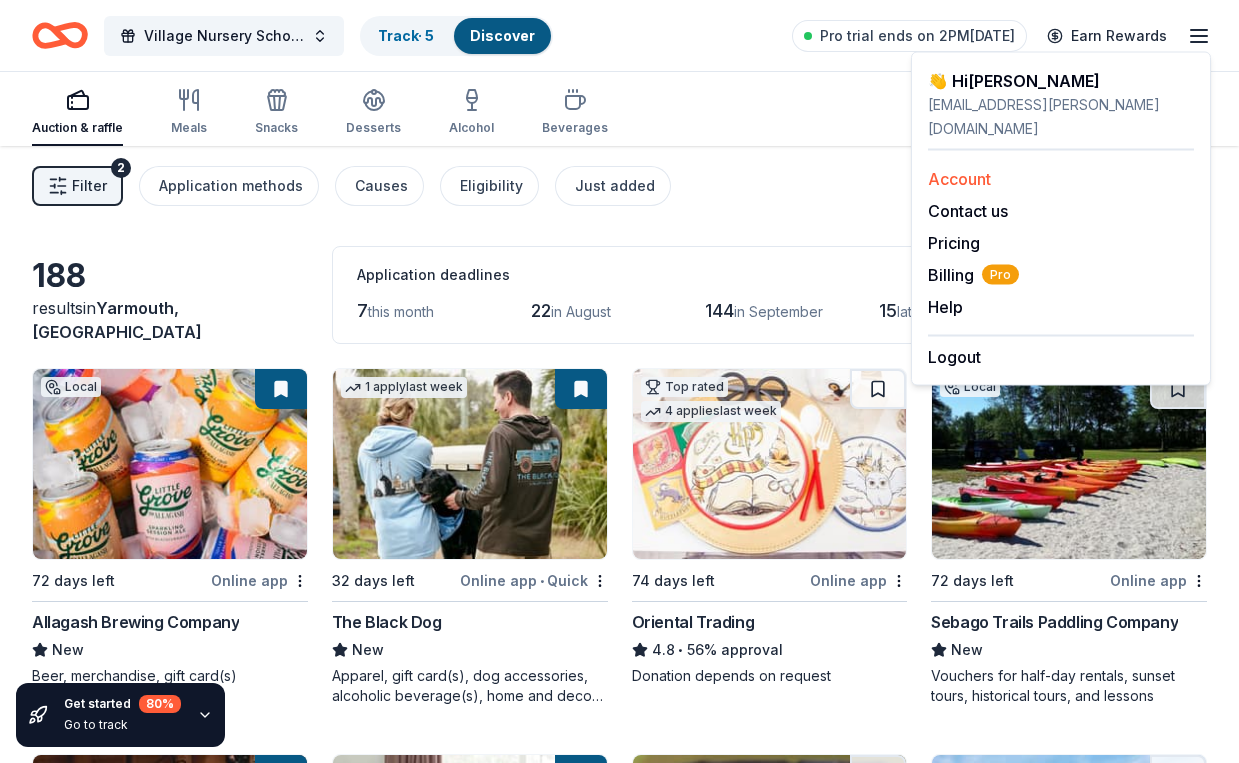 click on "Account" at bounding box center [959, 179] 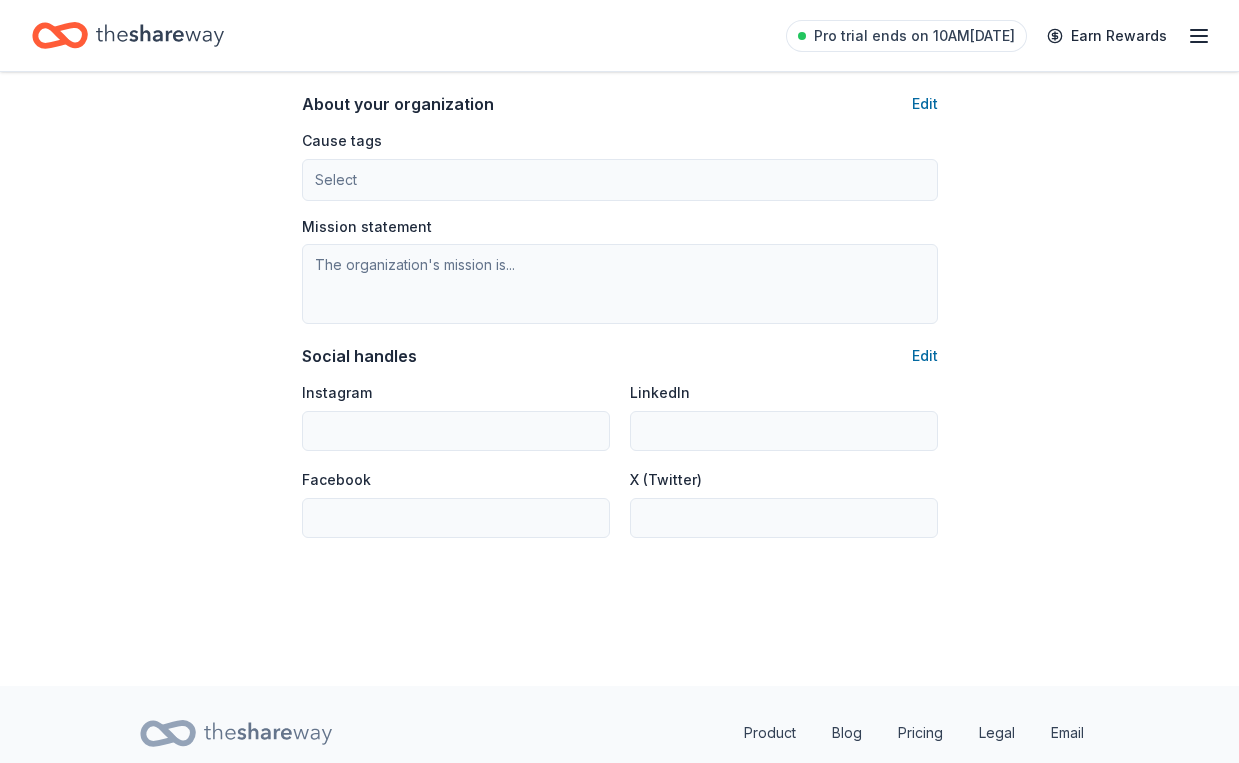 scroll, scrollTop: 1172, scrollLeft: 0, axis: vertical 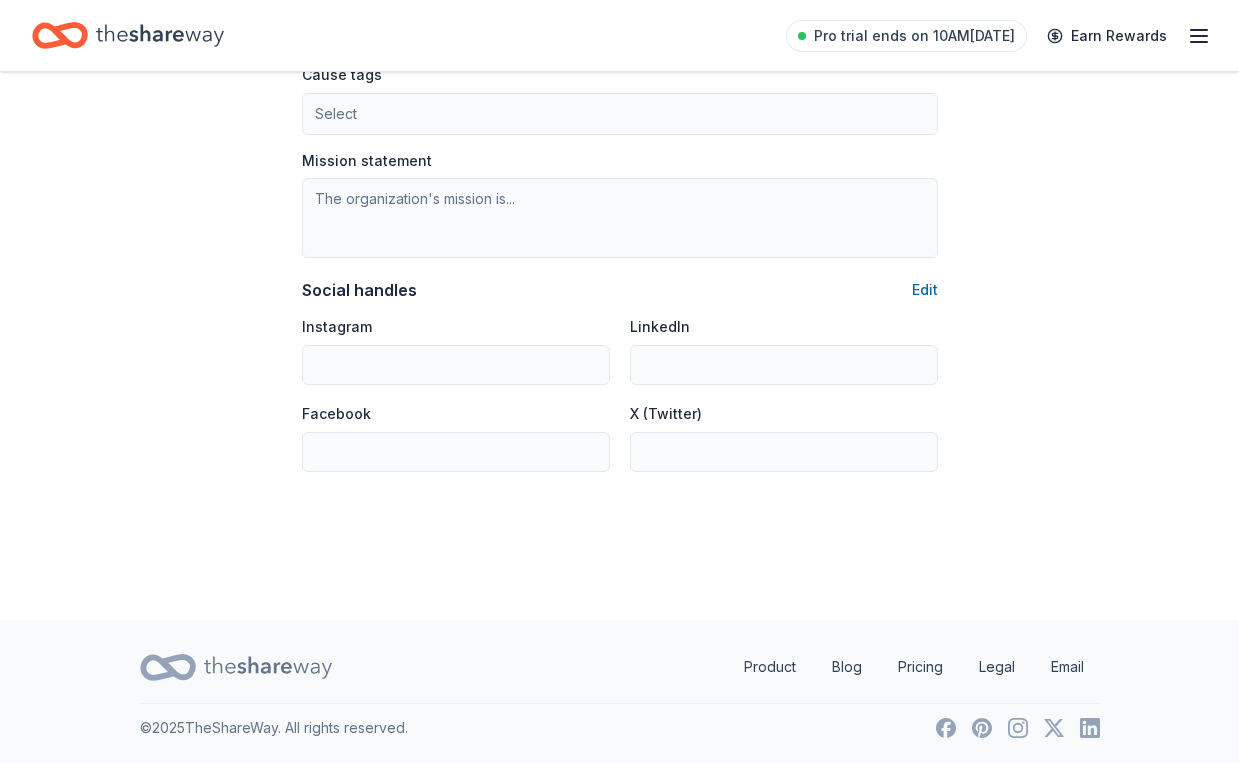 click 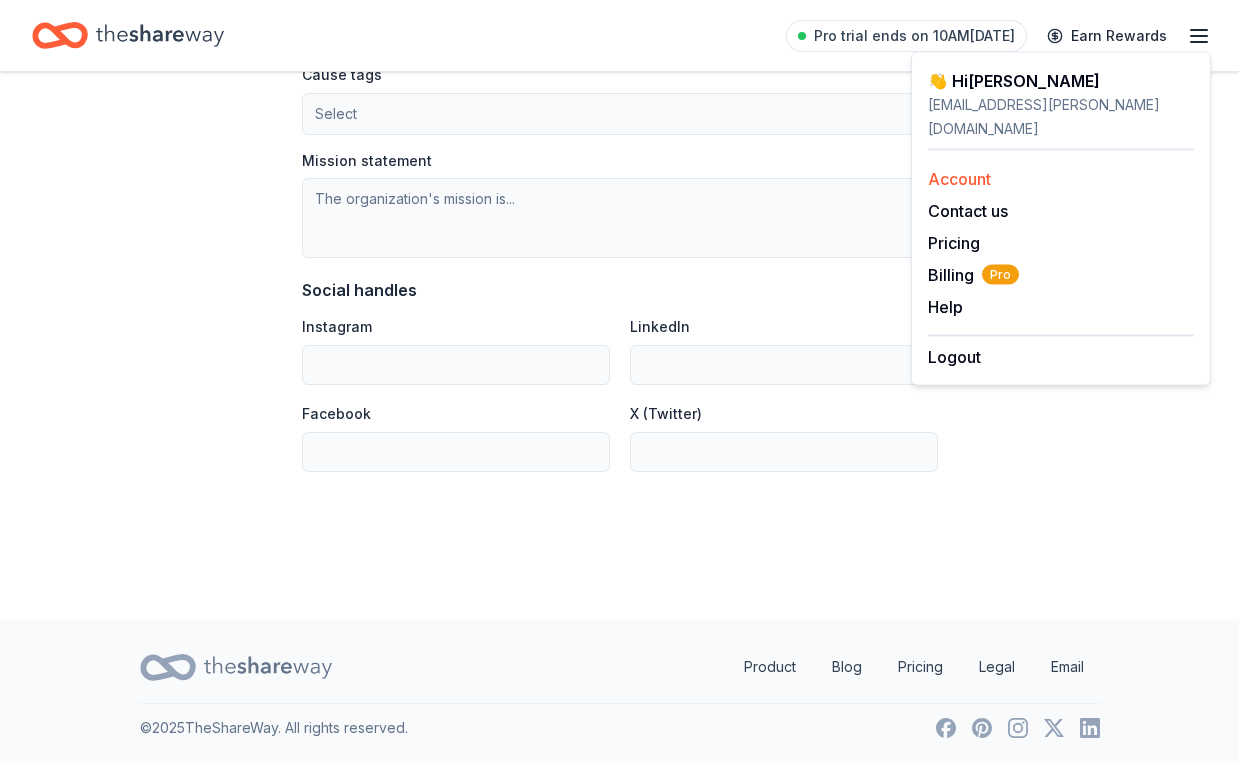 click on "Account" at bounding box center [959, 179] 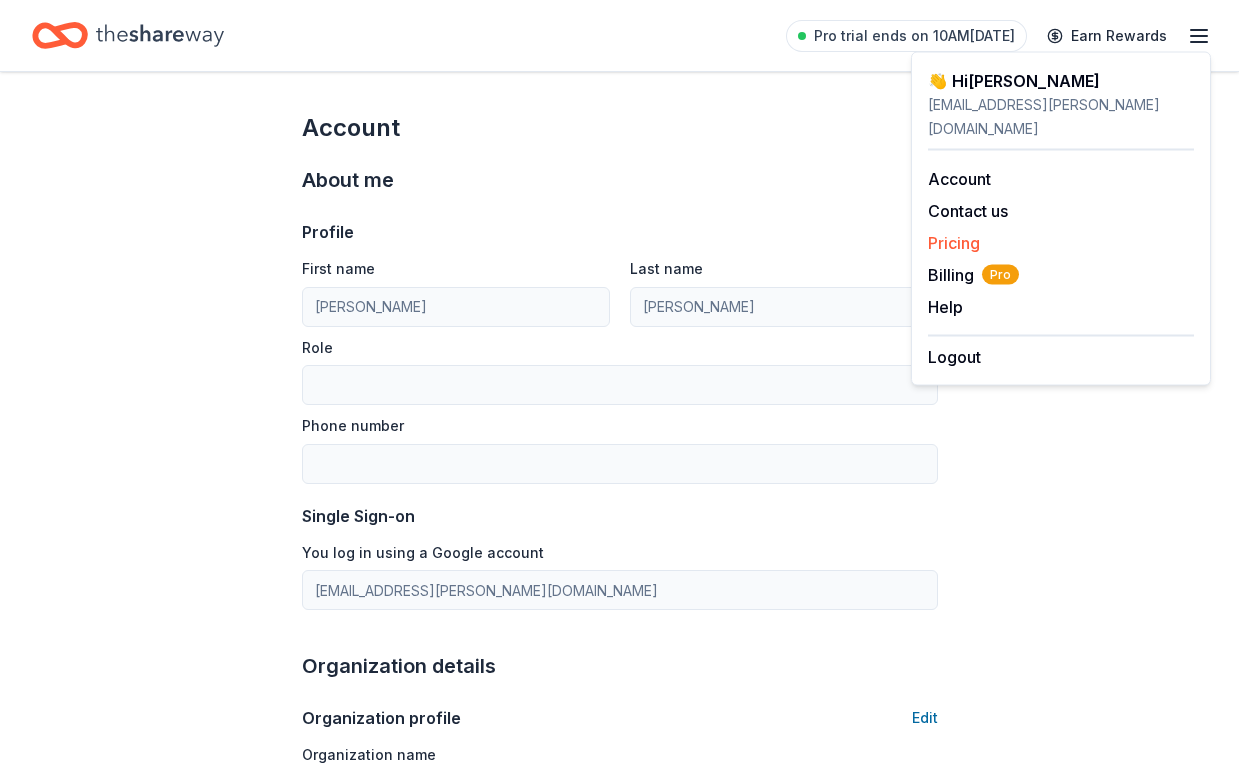 click on "Pricing" at bounding box center [954, 243] 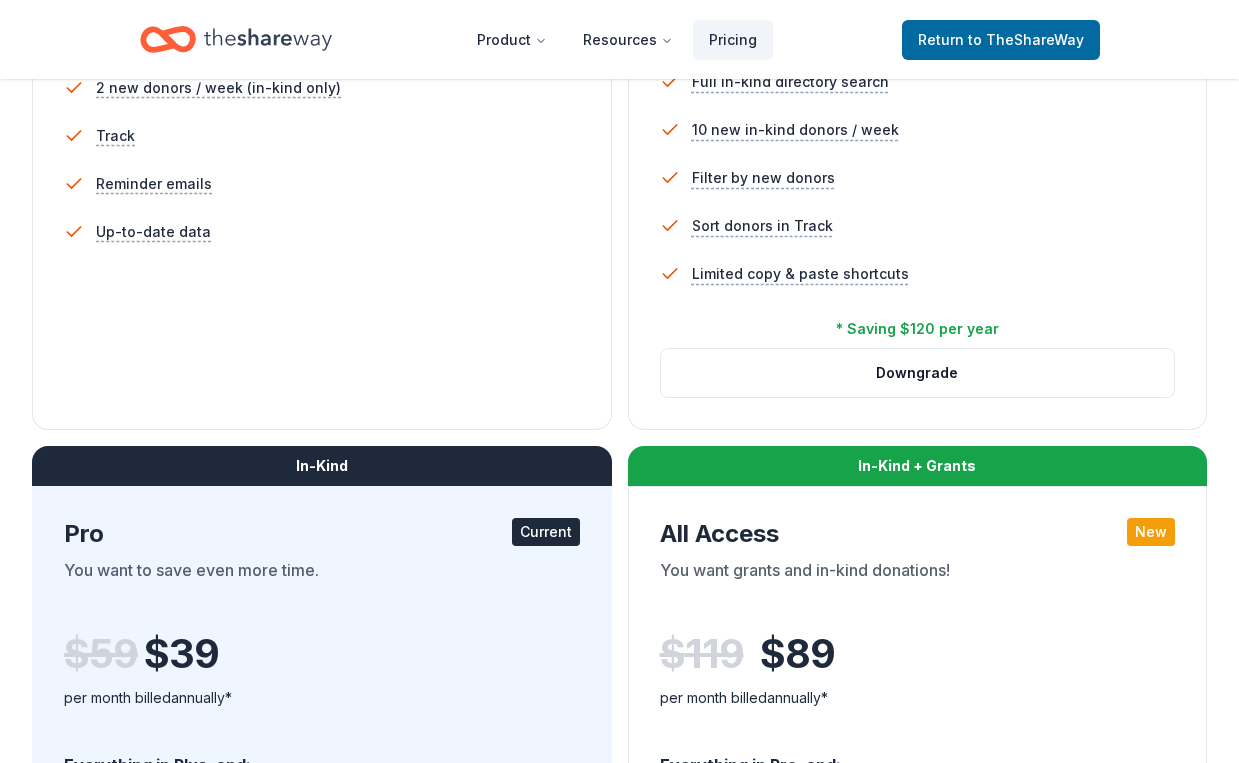 scroll, scrollTop: 778, scrollLeft: 0, axis: vertical 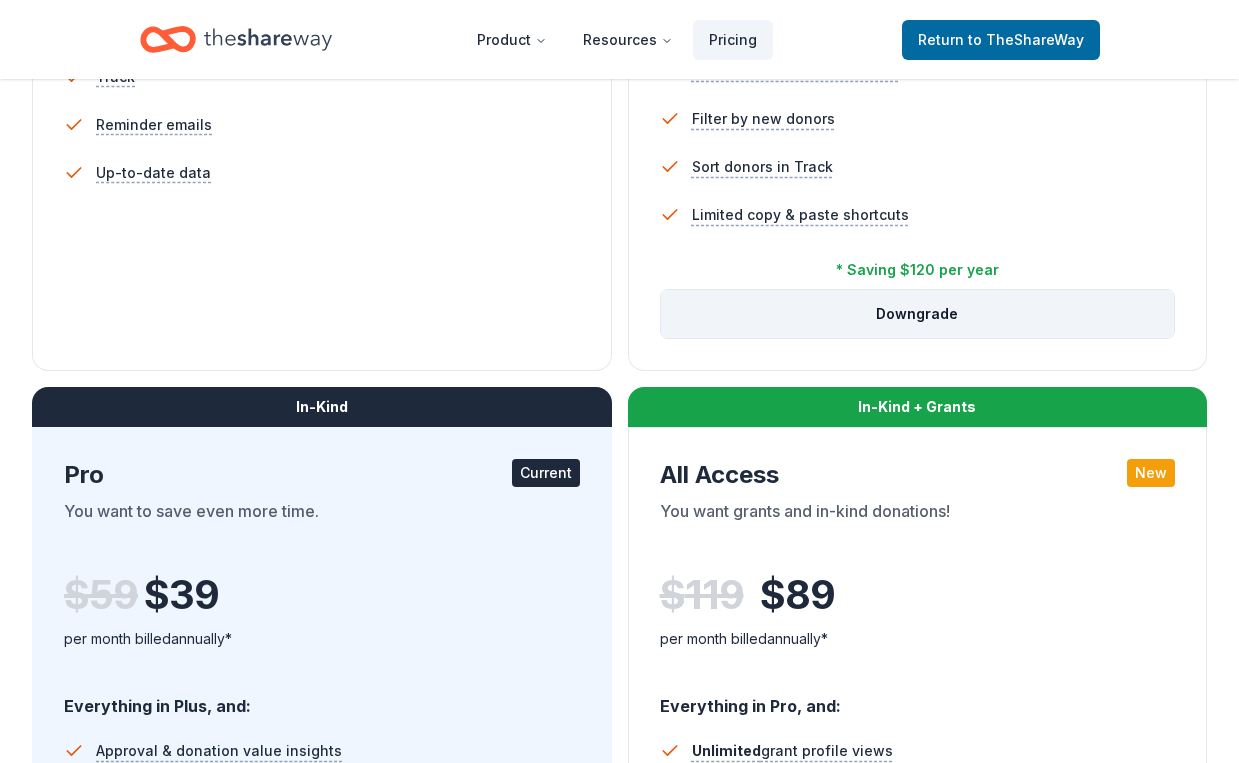 click on "Downgrade" at bounding box center (918, 314) 